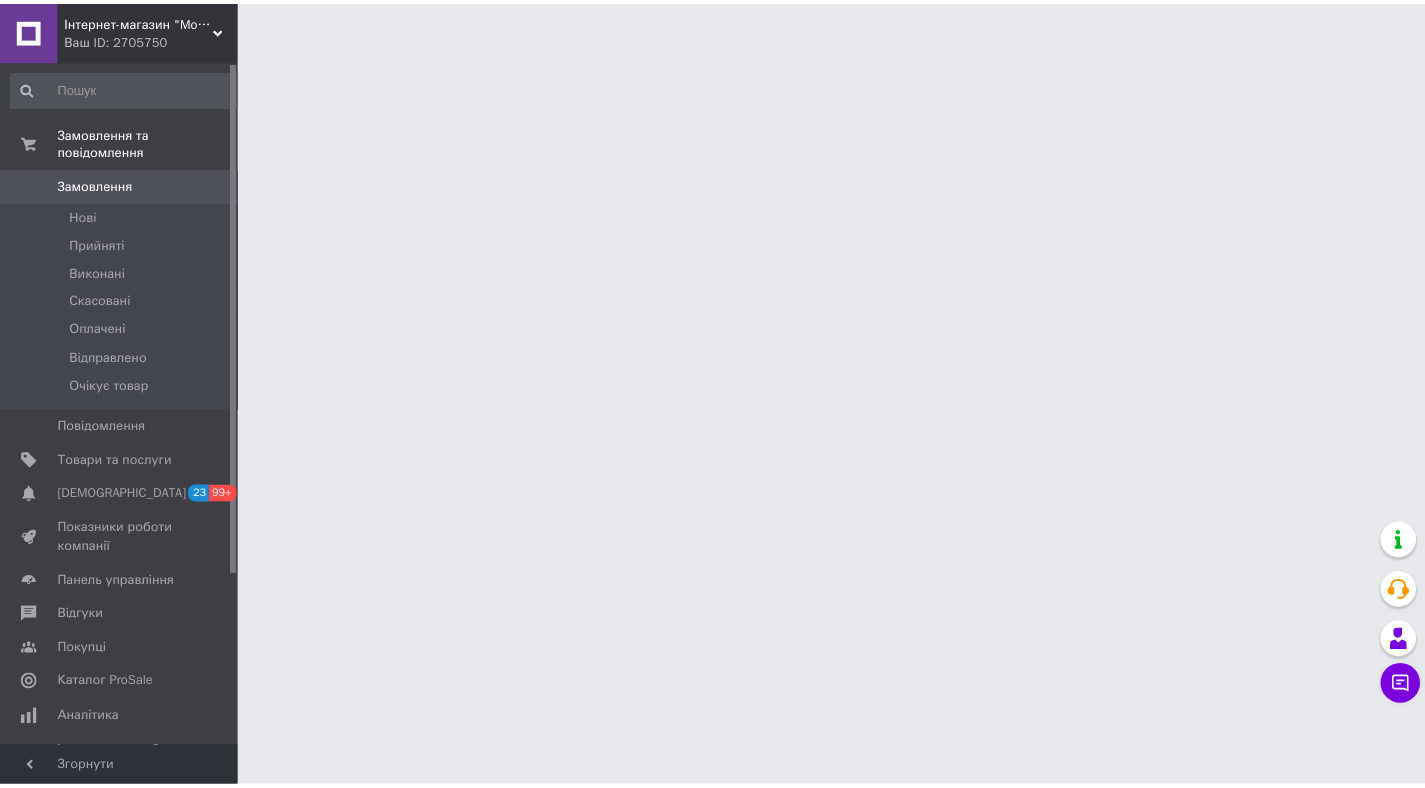 scroll, scrollTop: 0, scrollLeft: 0, axis: both 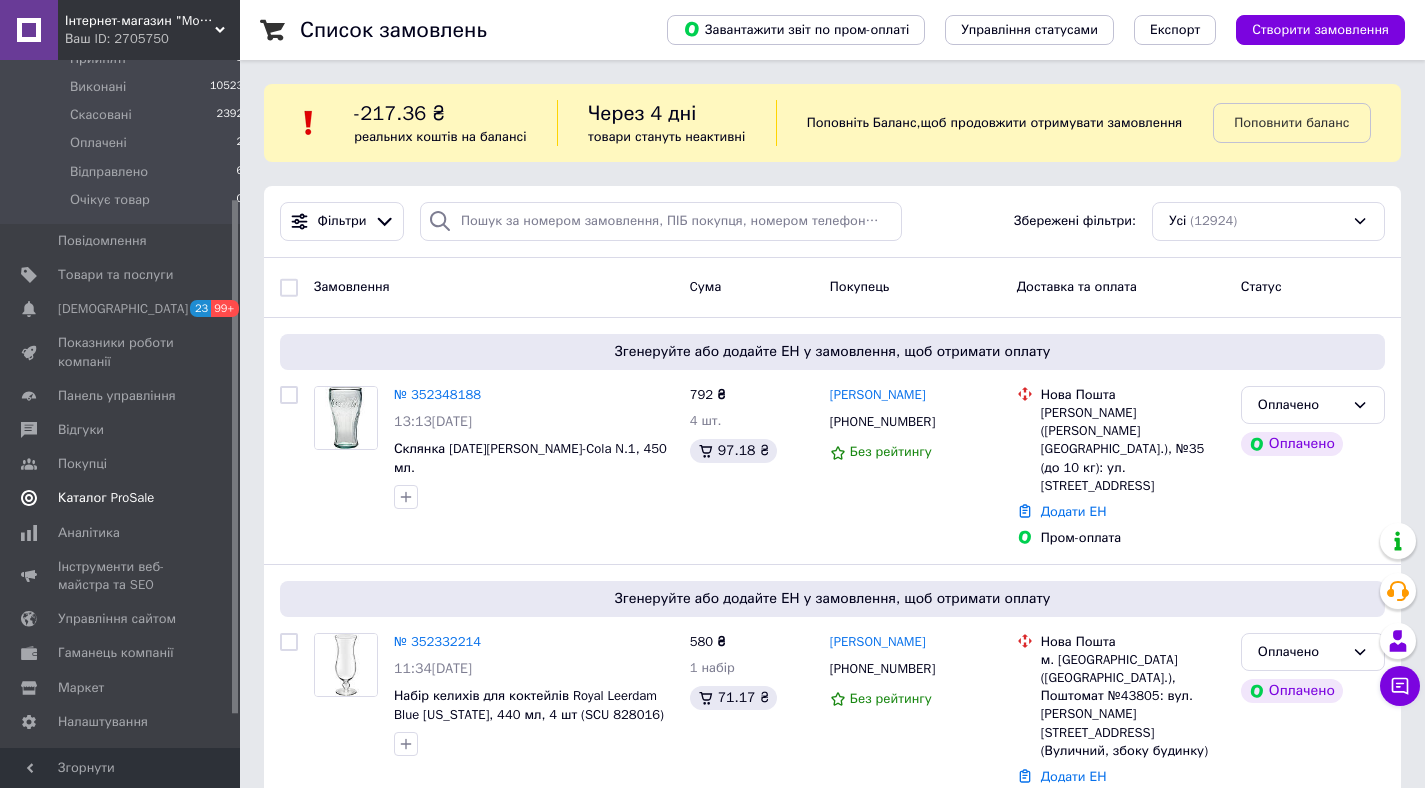 click on "Каталог ProSale" at bounding box center [106, 498] 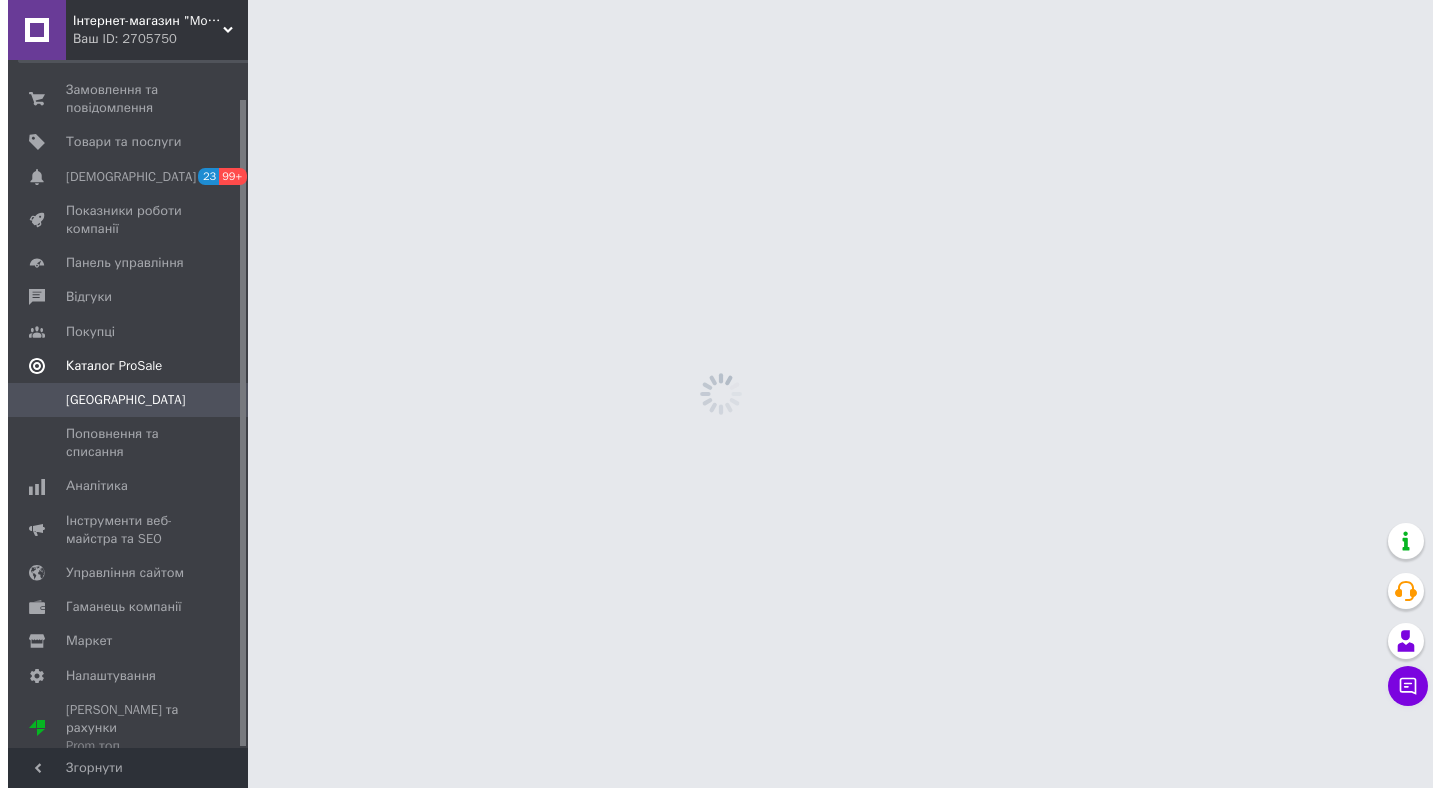 scroll, scrollTop: 41, scrollLeft: 0, axis: vertical 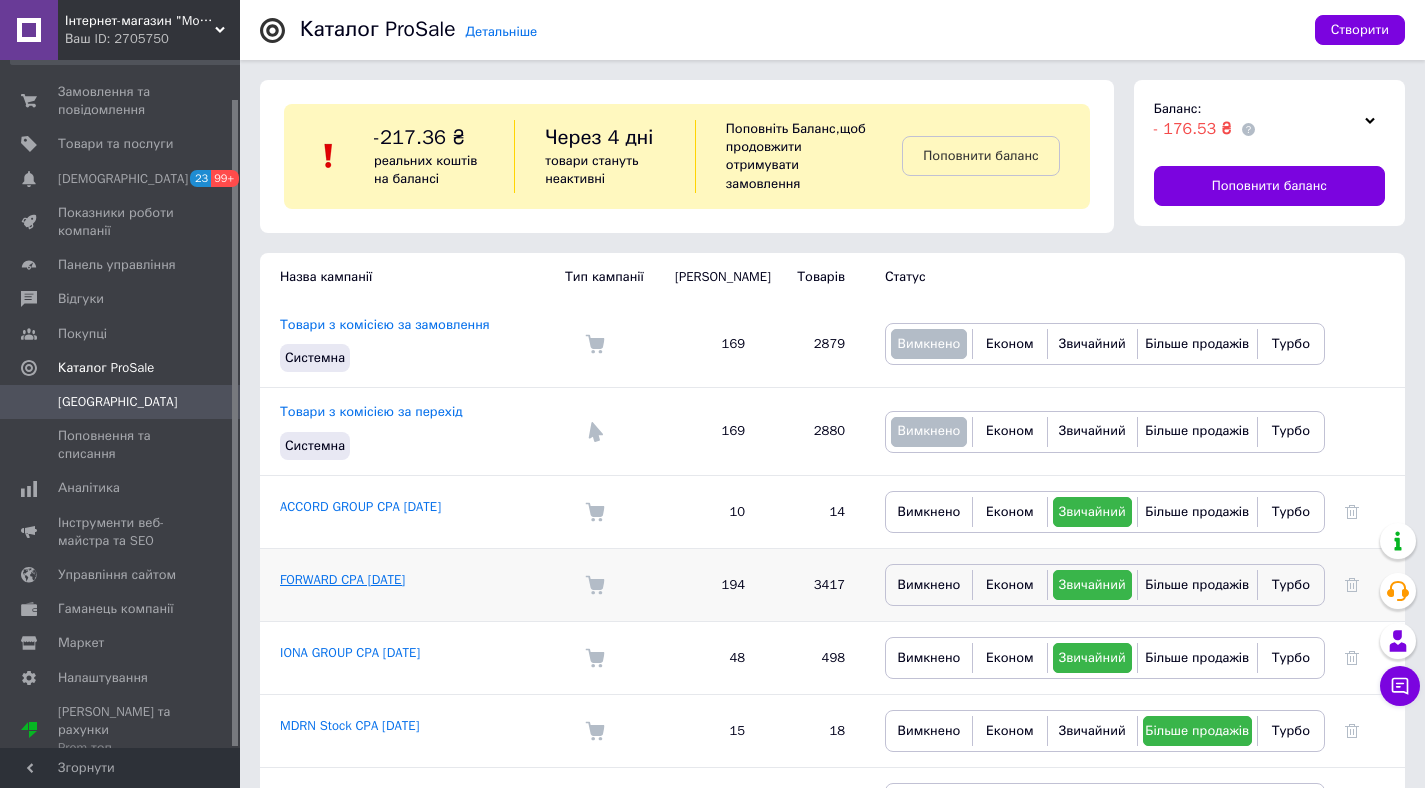 click on "FORWARD CPA [DATE]" at bounding box center (342, 579) 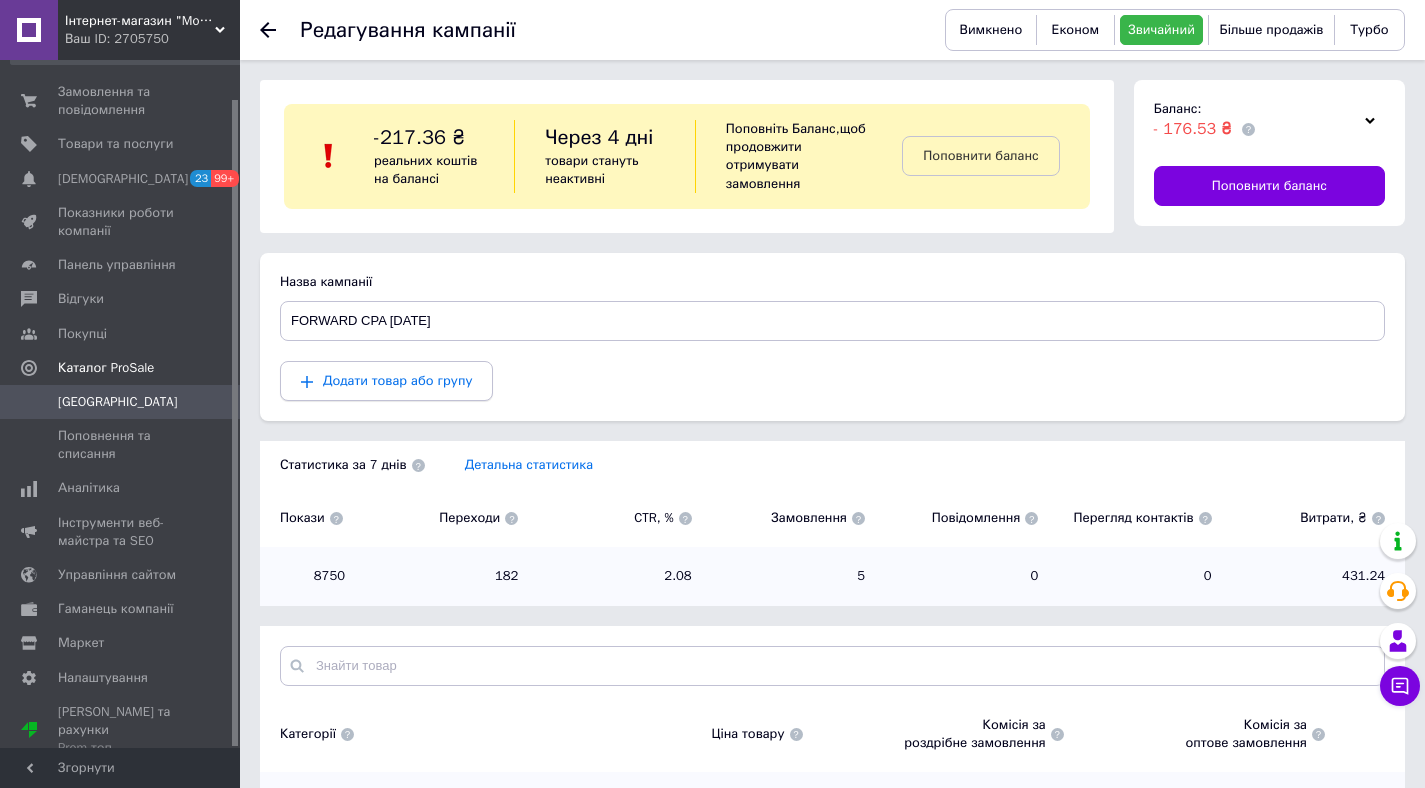 click on "Додати товар або групу" at bounding box center (397, 380) 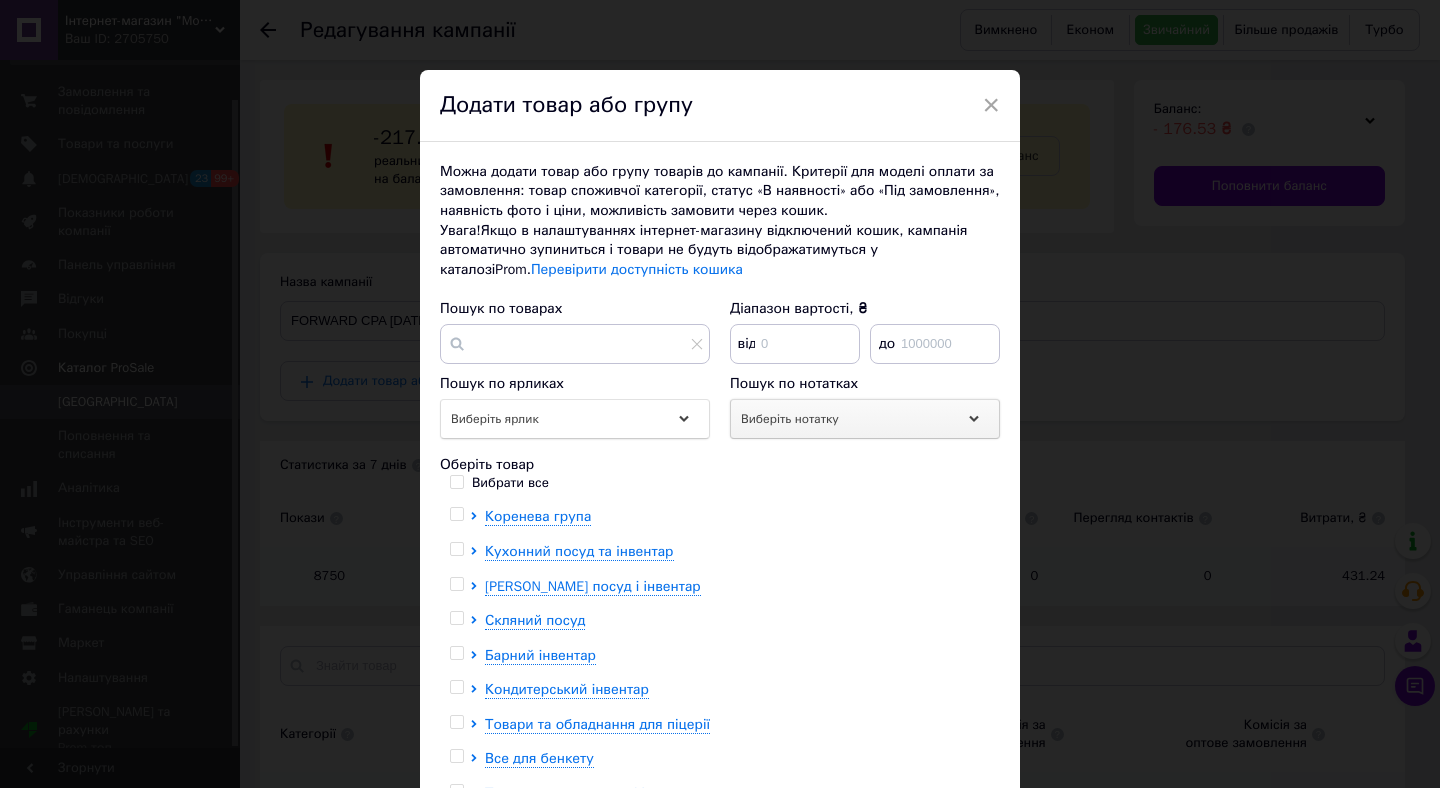click on "Виберіть нотатку" at bounding box center [865, 419] 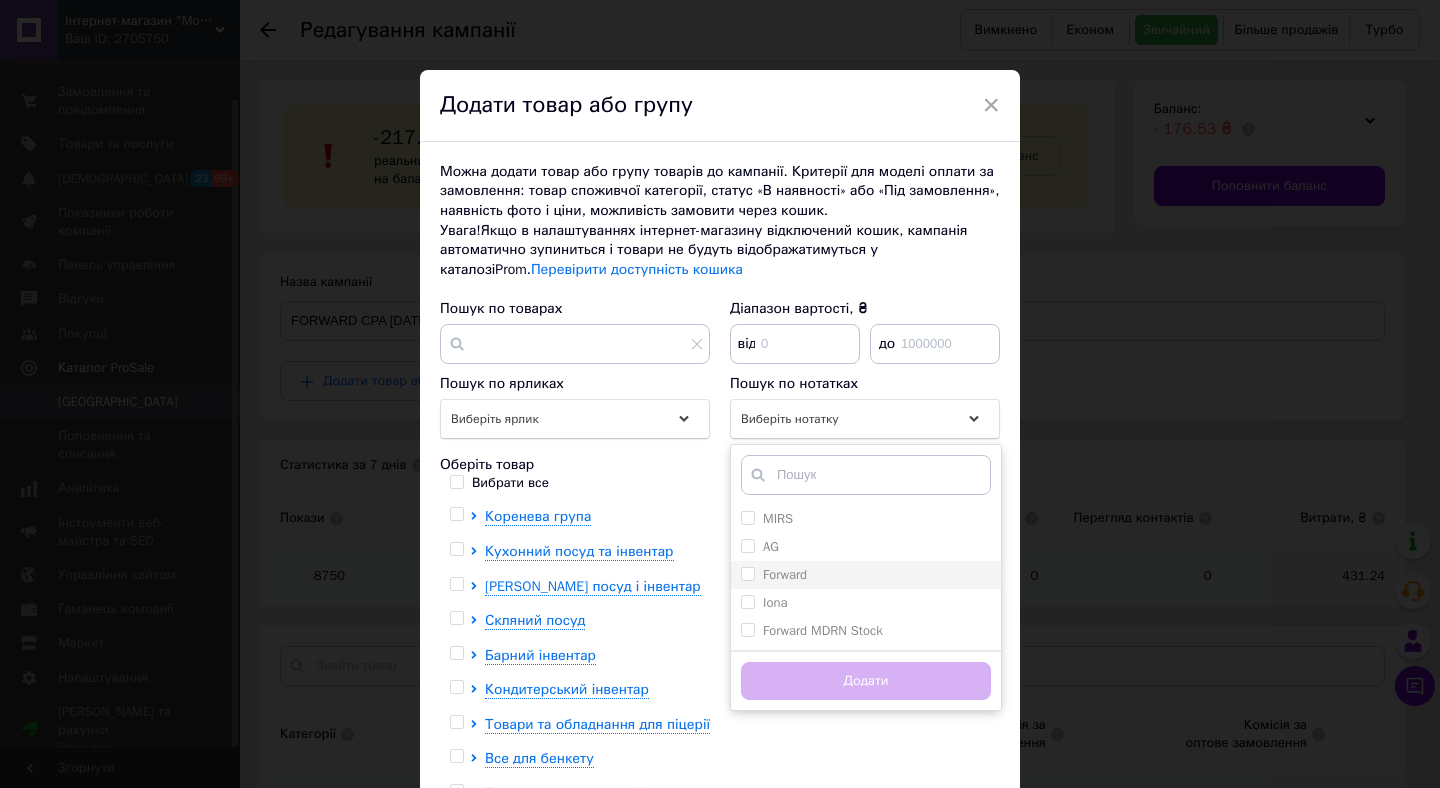 click on "Forward" at bounding box center (747, 573) 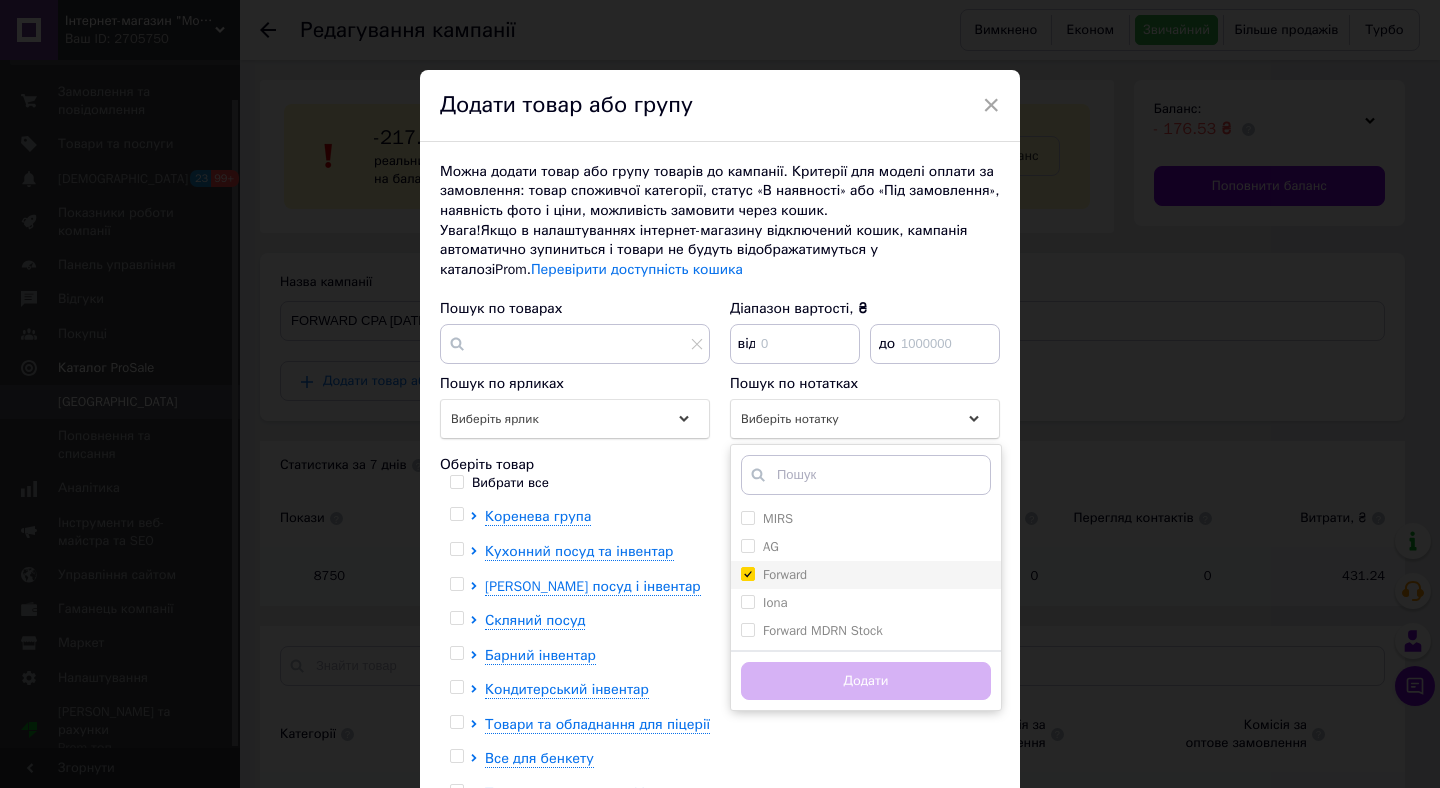 checkbox on "true" 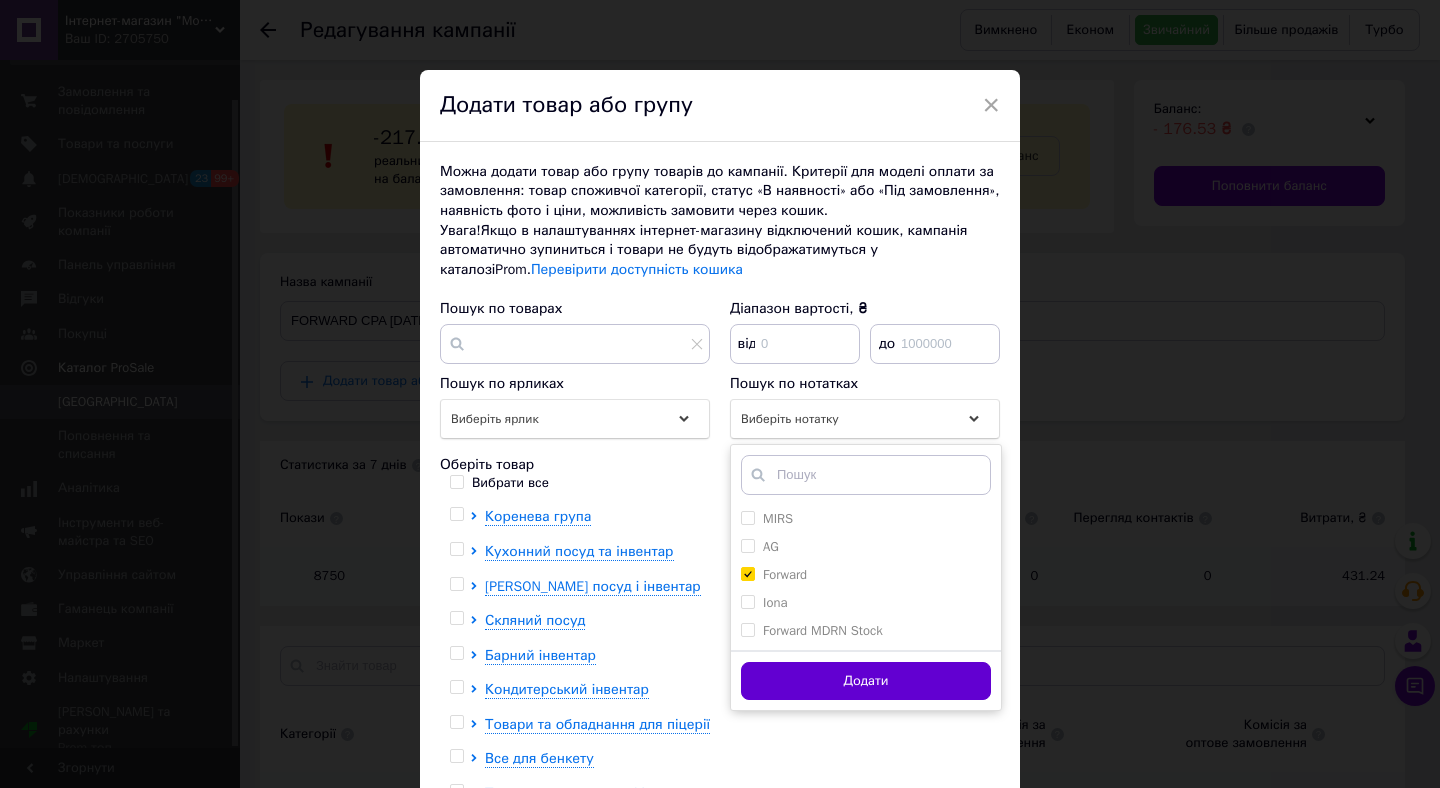 click on "Додати" at bounding box center [866, 681] 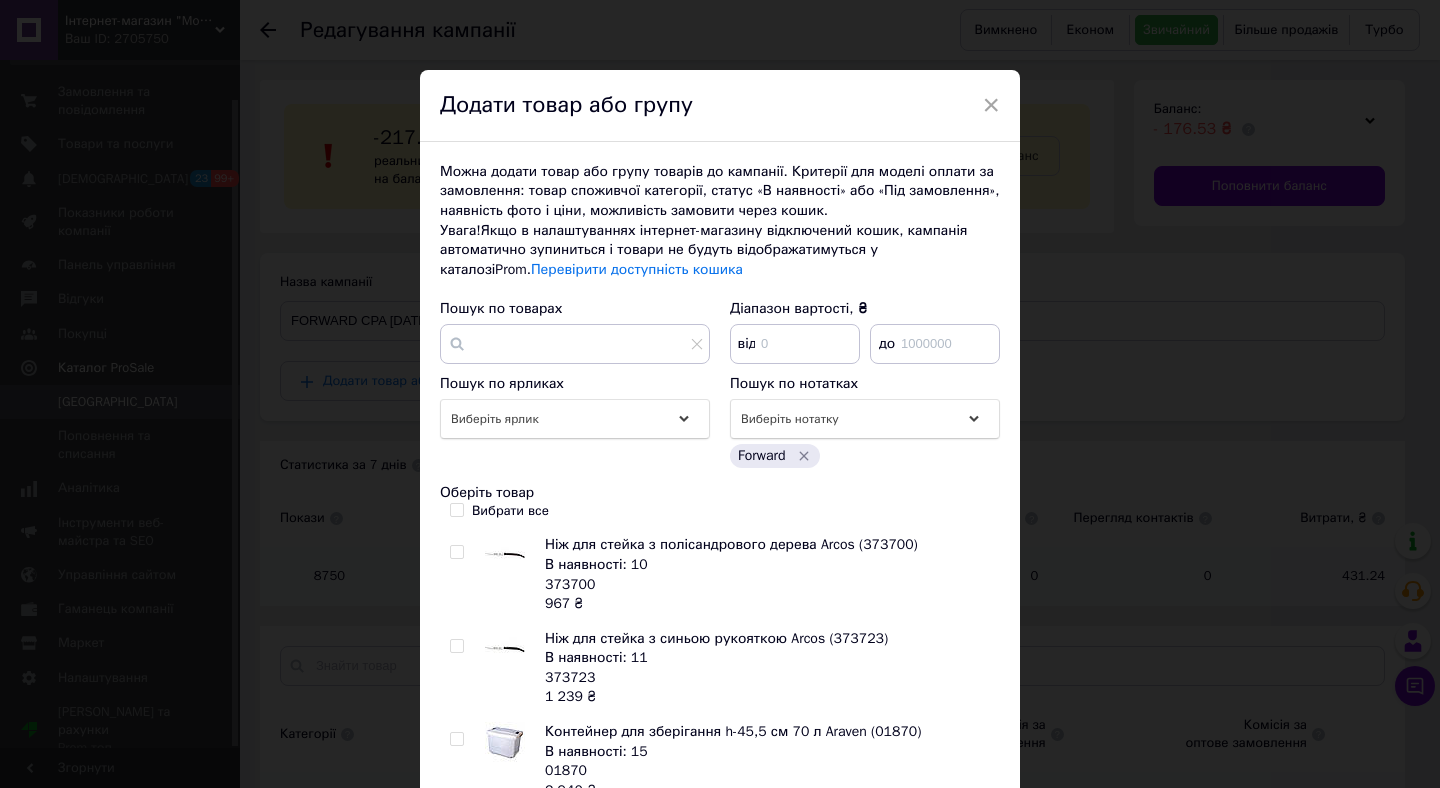 click at bounding box center [456, 552] 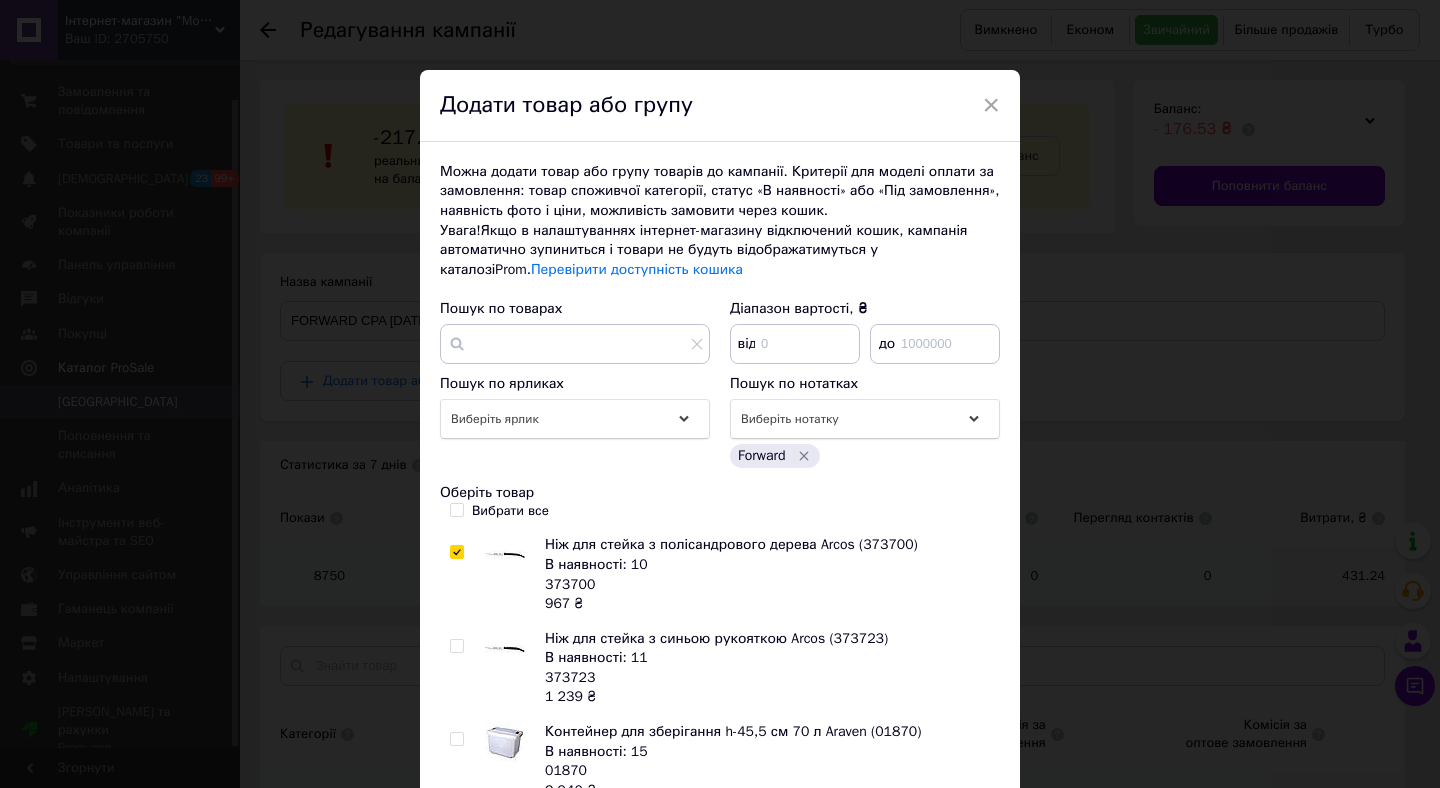 click at bounding box center [456, 646] 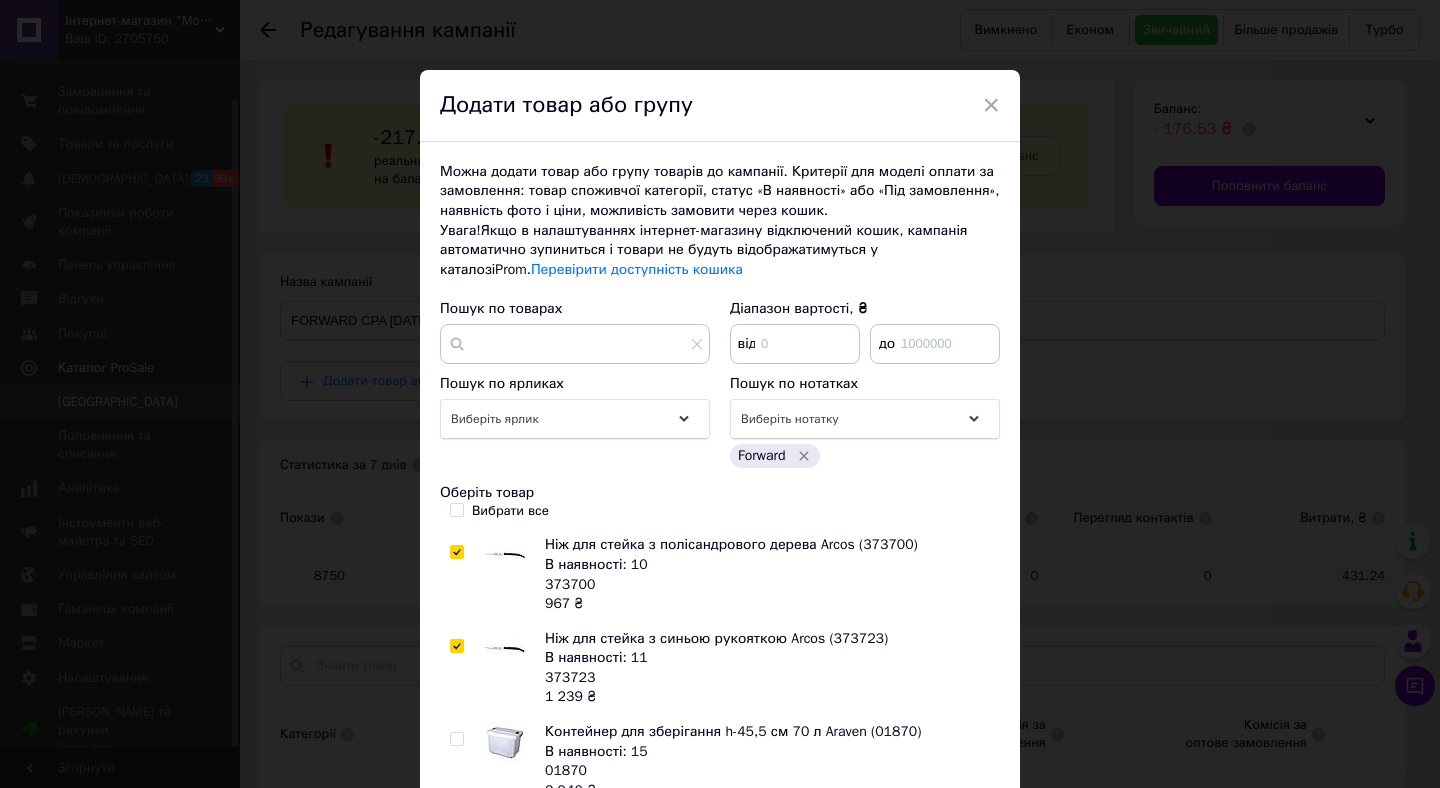 checkbox on "true" 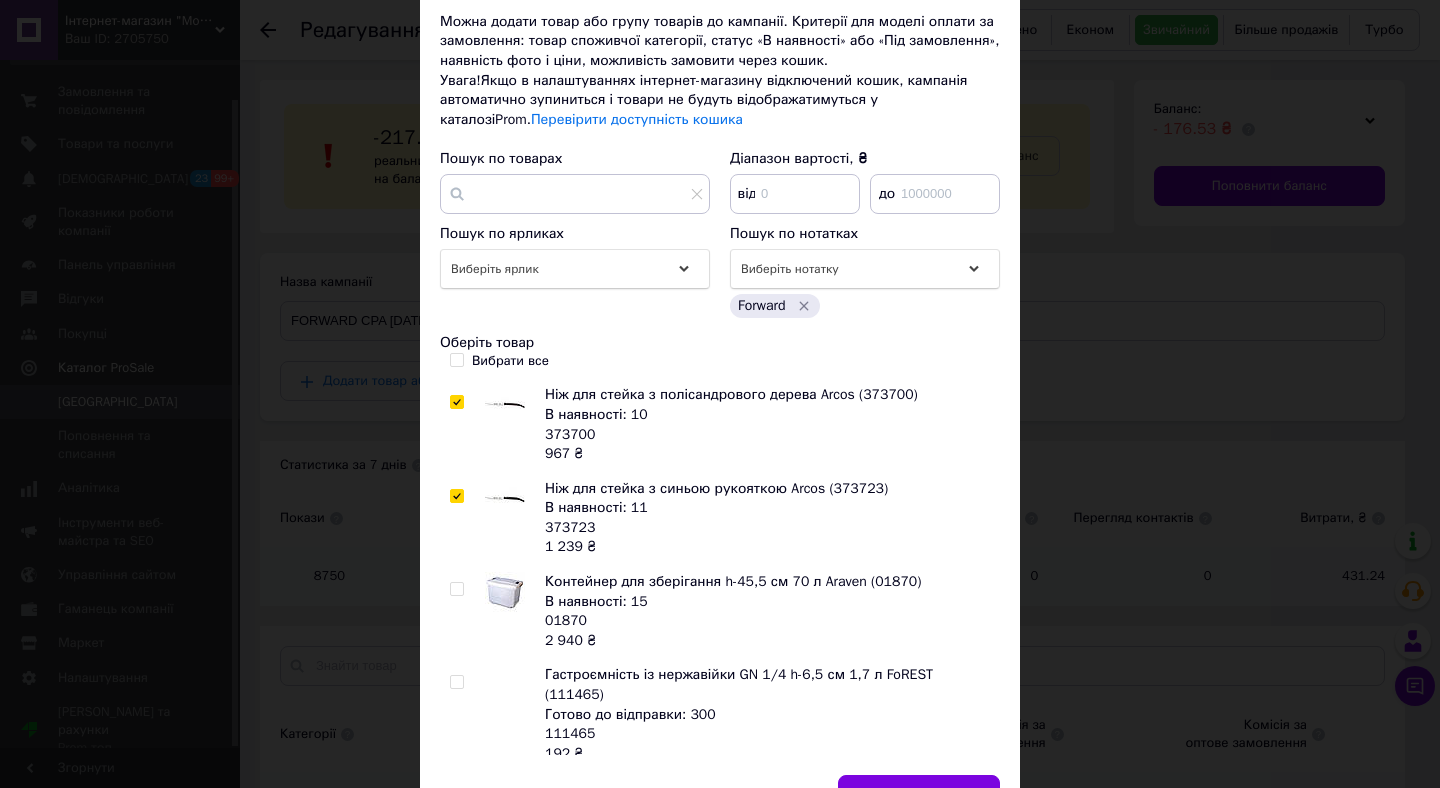 scroll, scrollTop: 215, scrollLeft: 0, axis: vertical 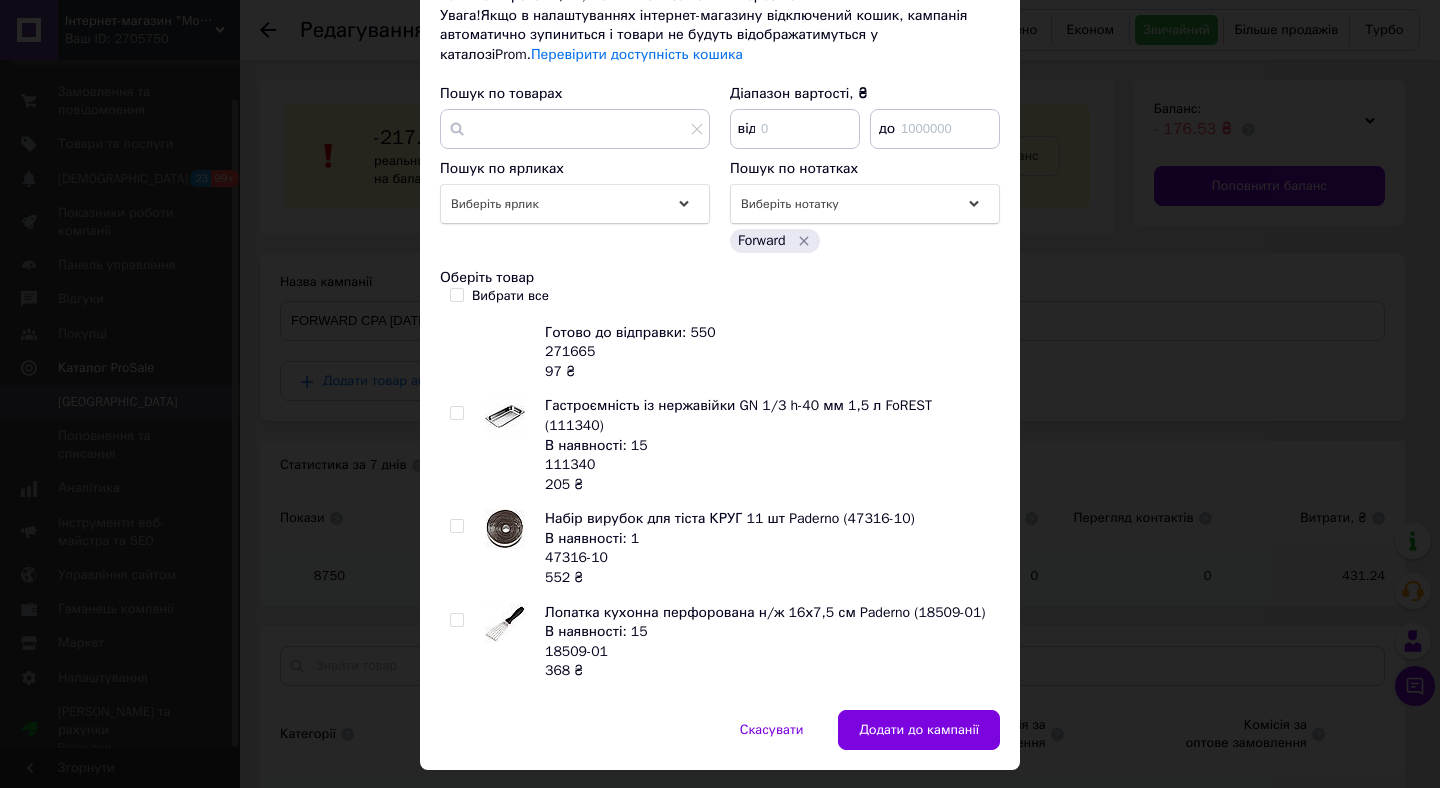 click at bounding box center (456, 526) 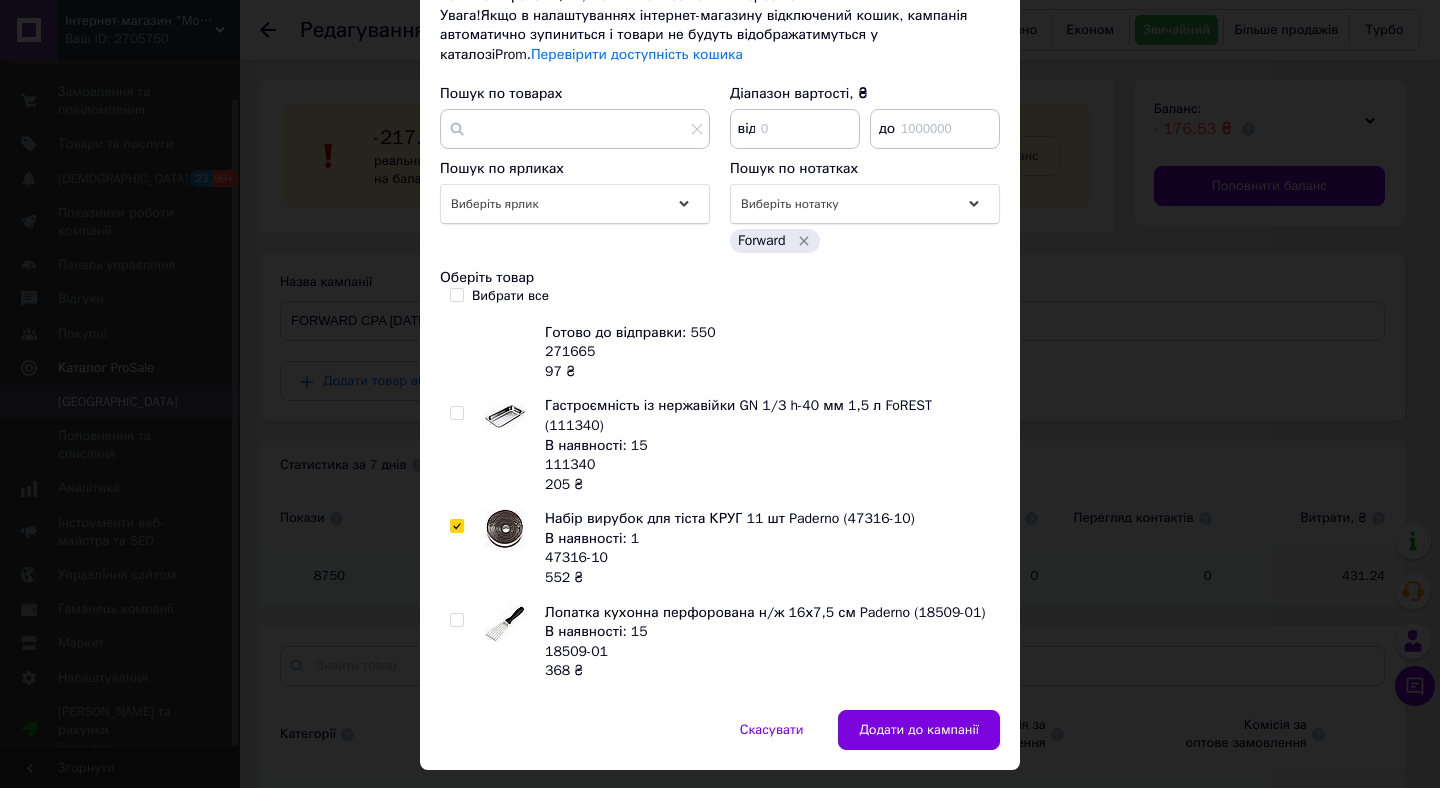 checkbox on "true" 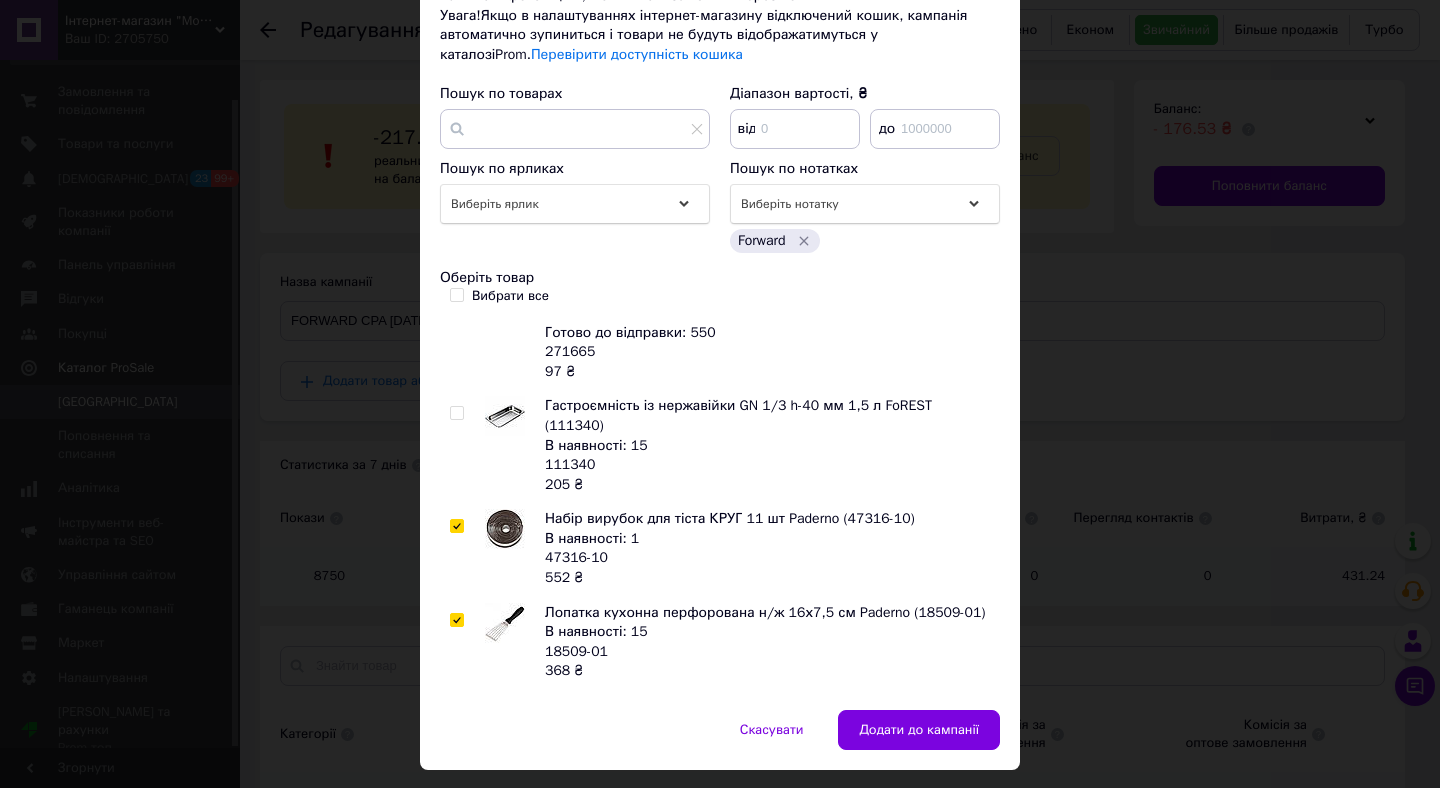 checkbox on "true" 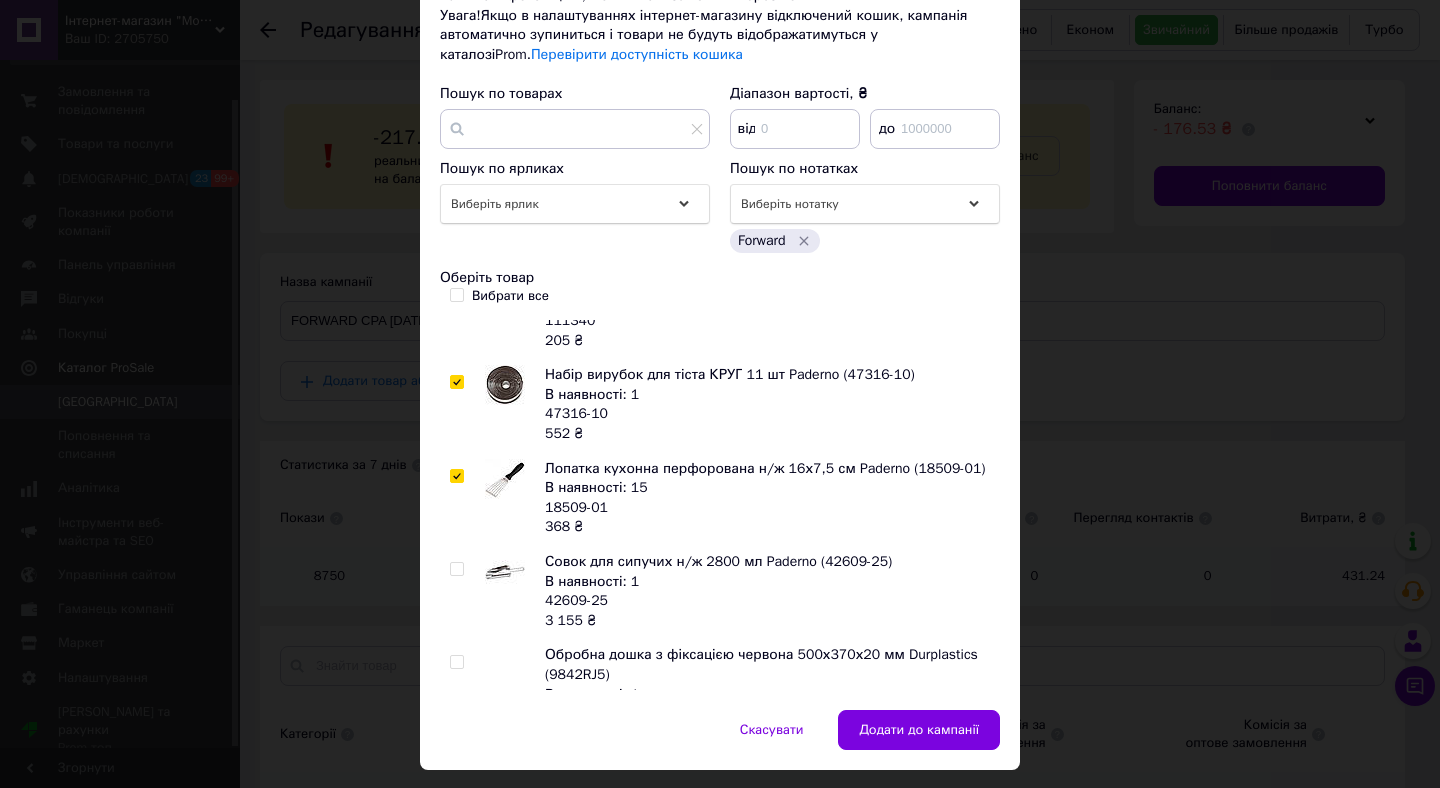 scroll, scrollTop: 826, scrollLeft: 0, axis: vertical 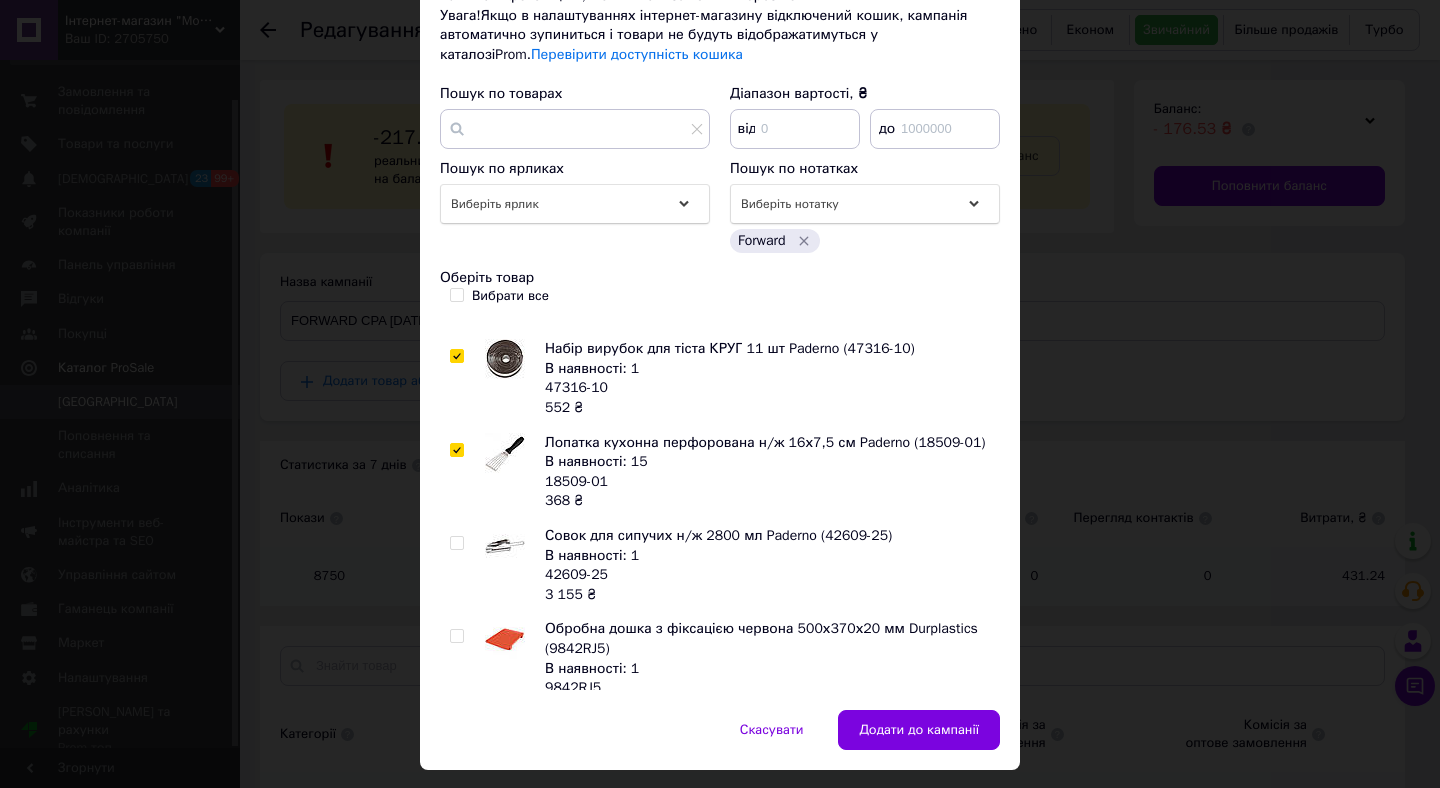 click at bounding box center (456, 543) 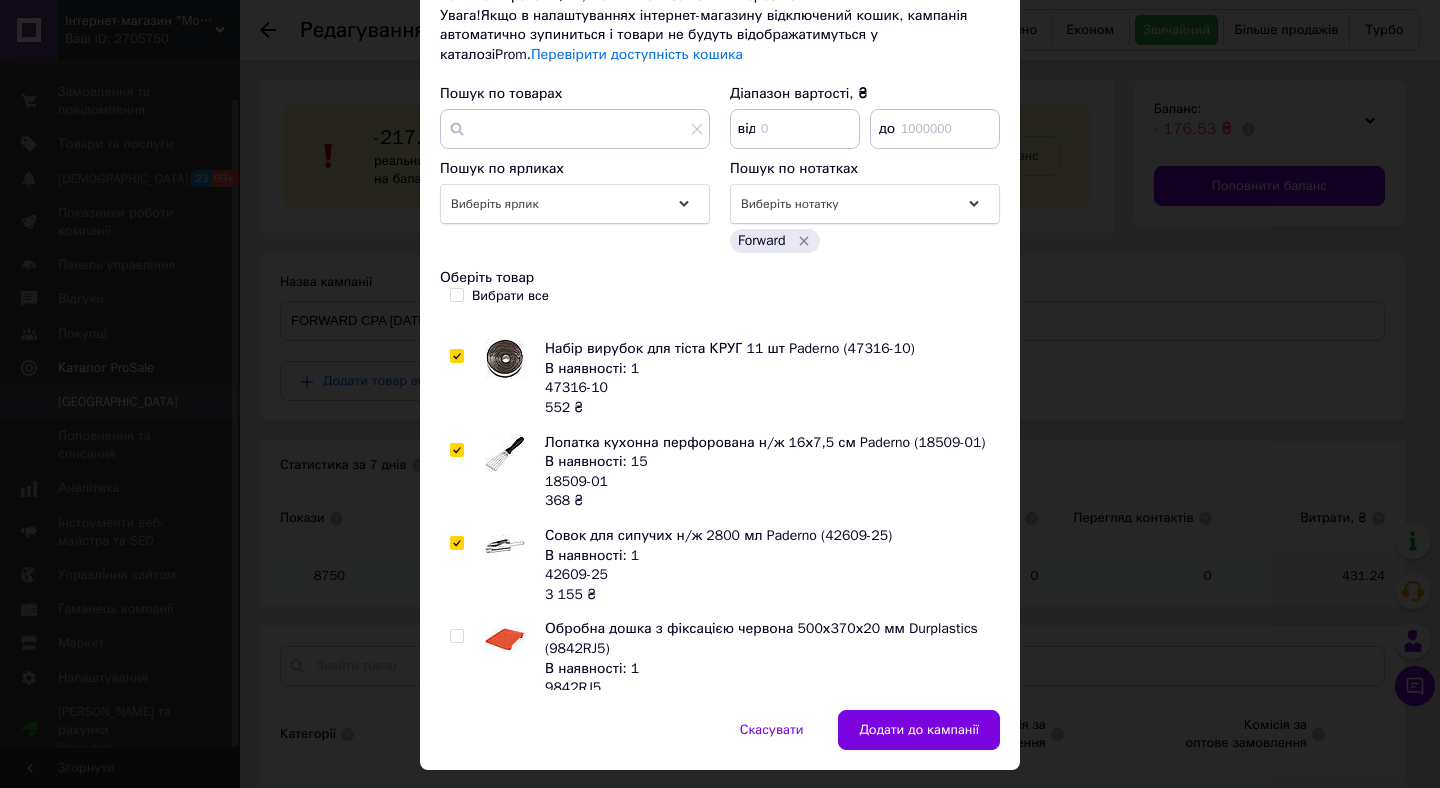 checkbox on "true" 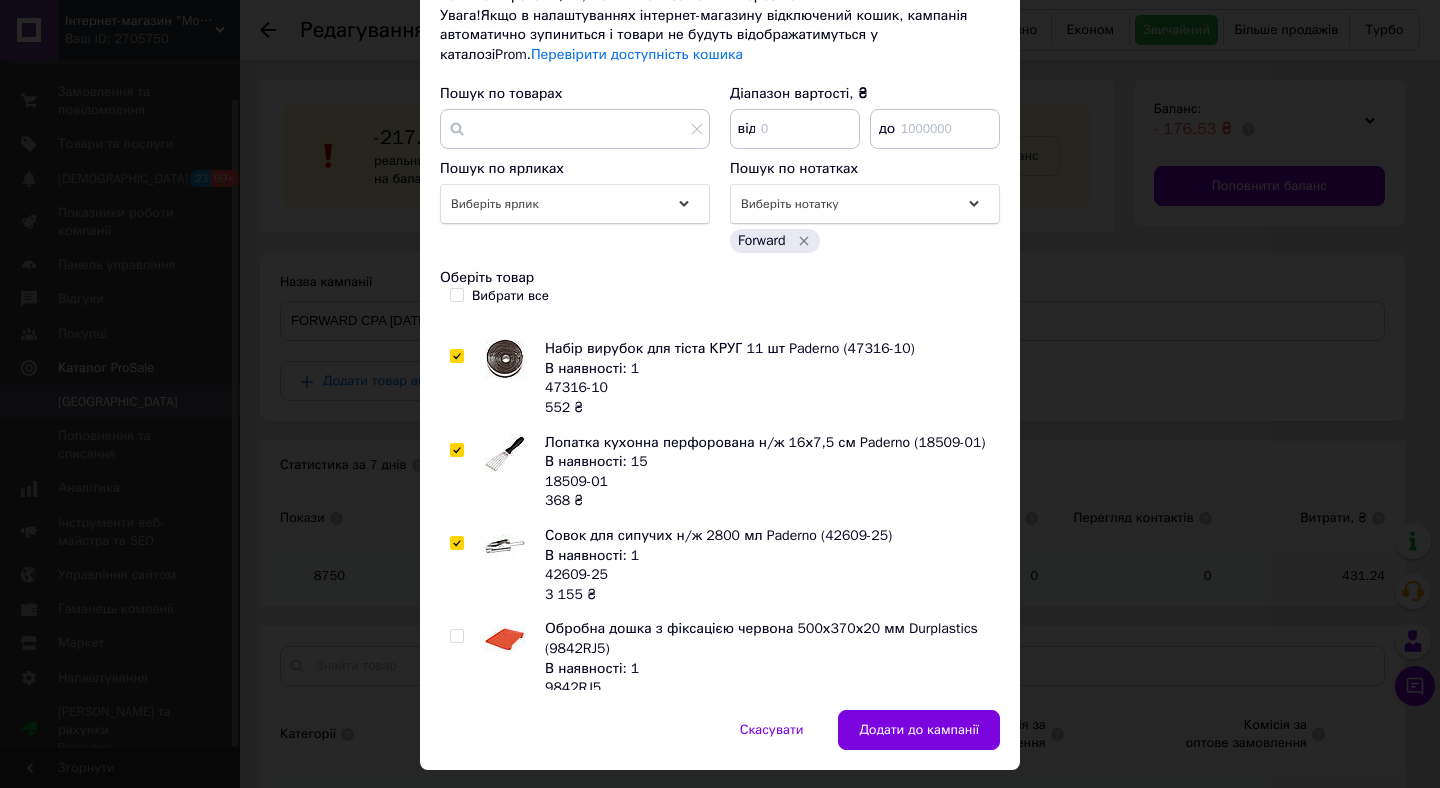 click at bounding box center (456, 636) 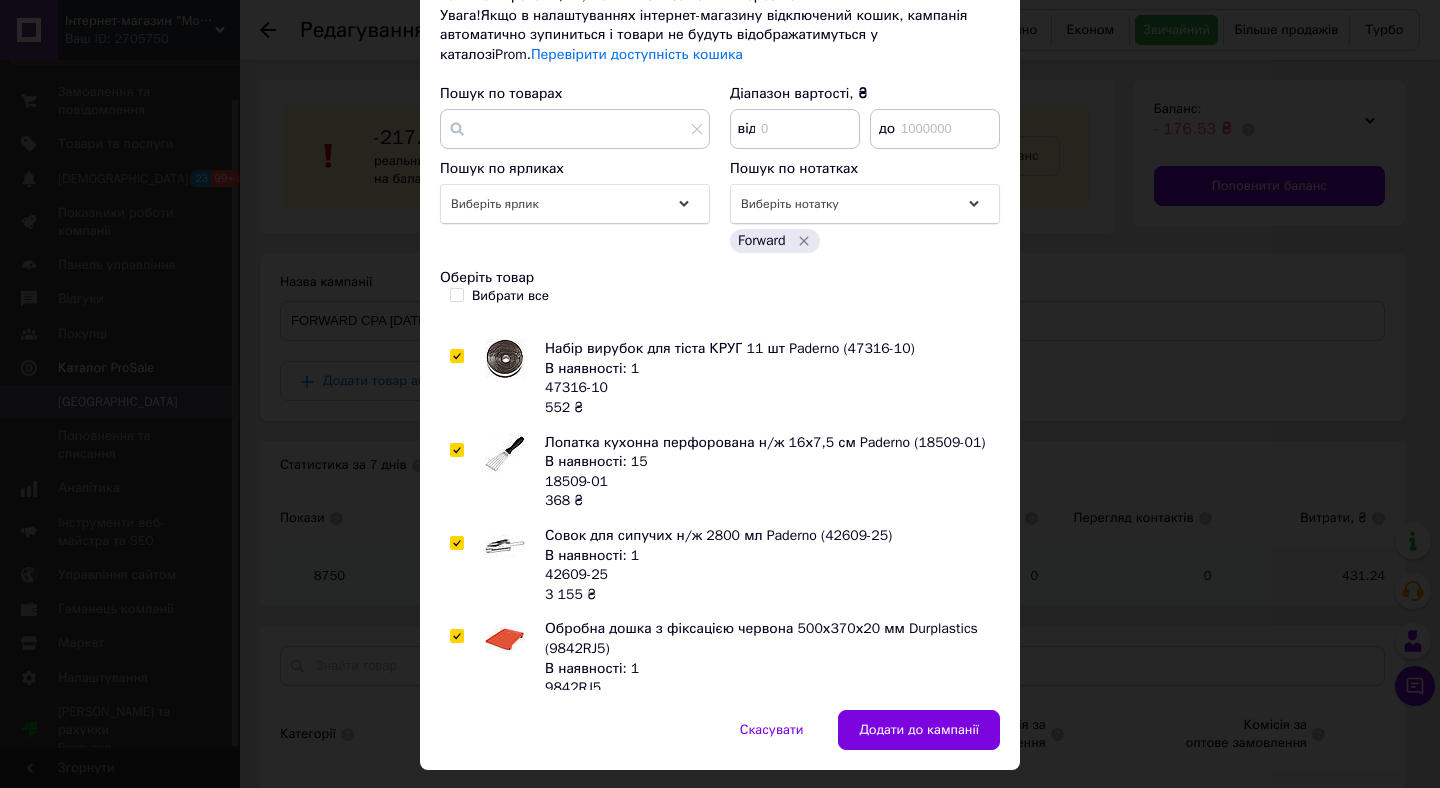 checkbox on "true" 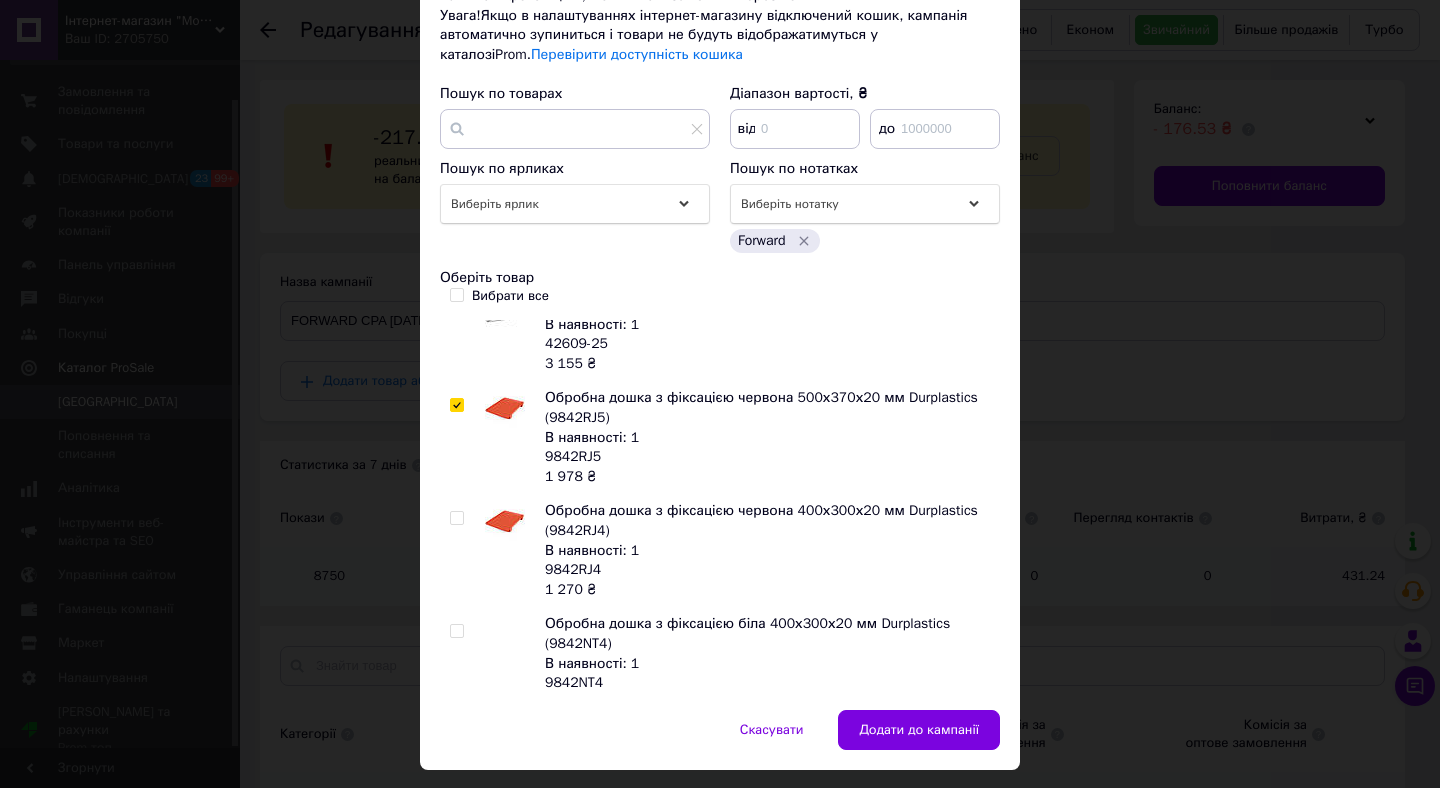 scroll, scrollTop: 1078, scrollLeft: 0, axis: vertical 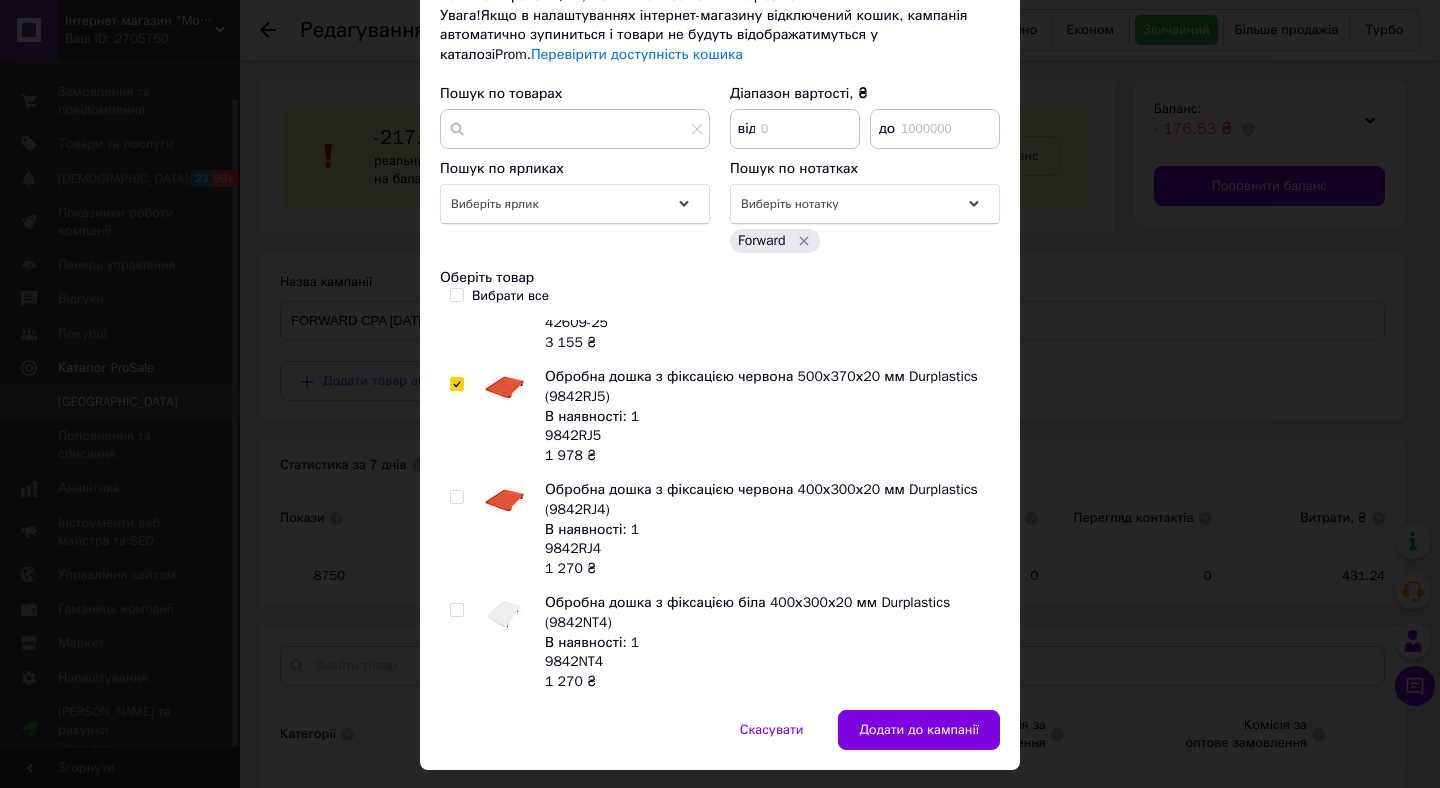 click at bounding box center [456, 497] 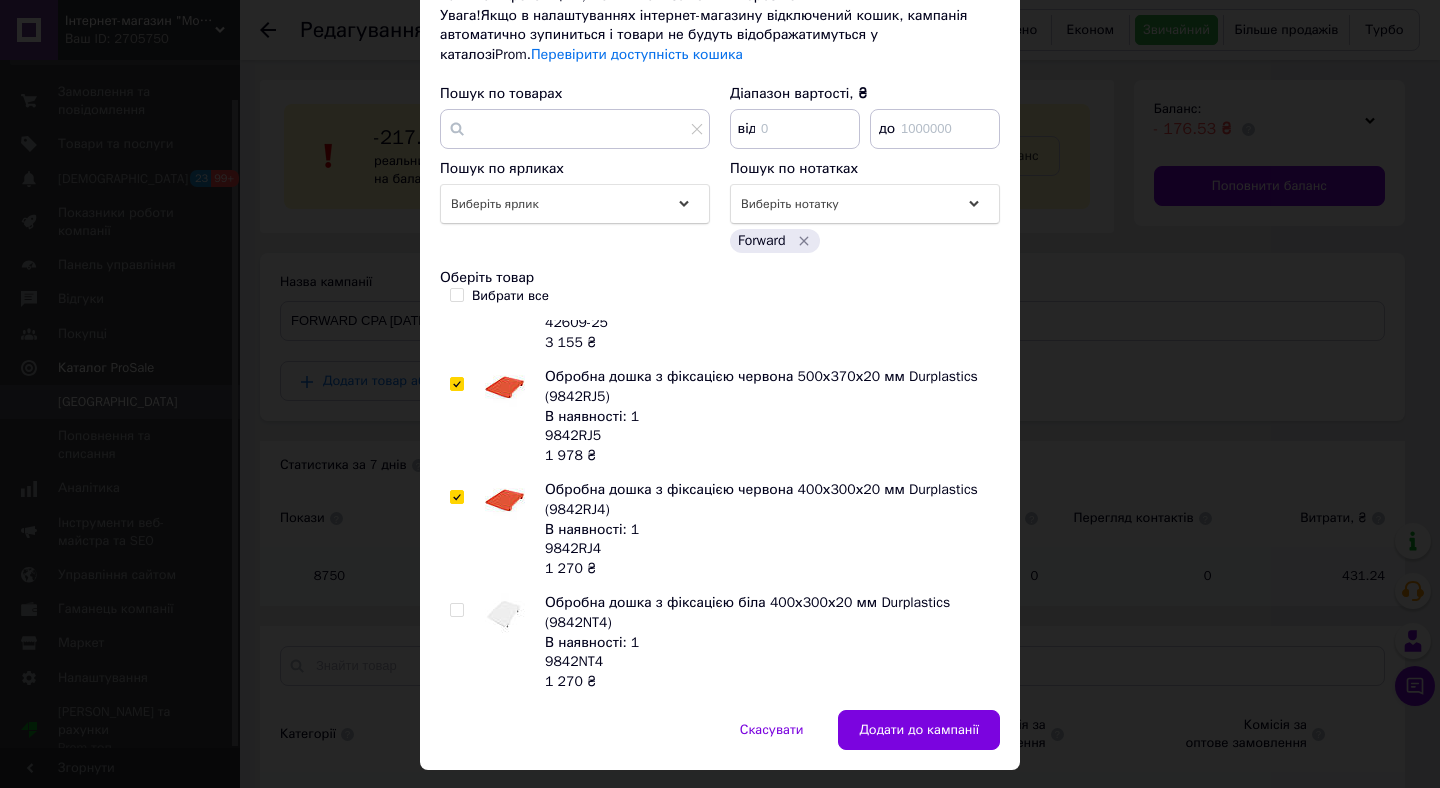 checkbox on "true" 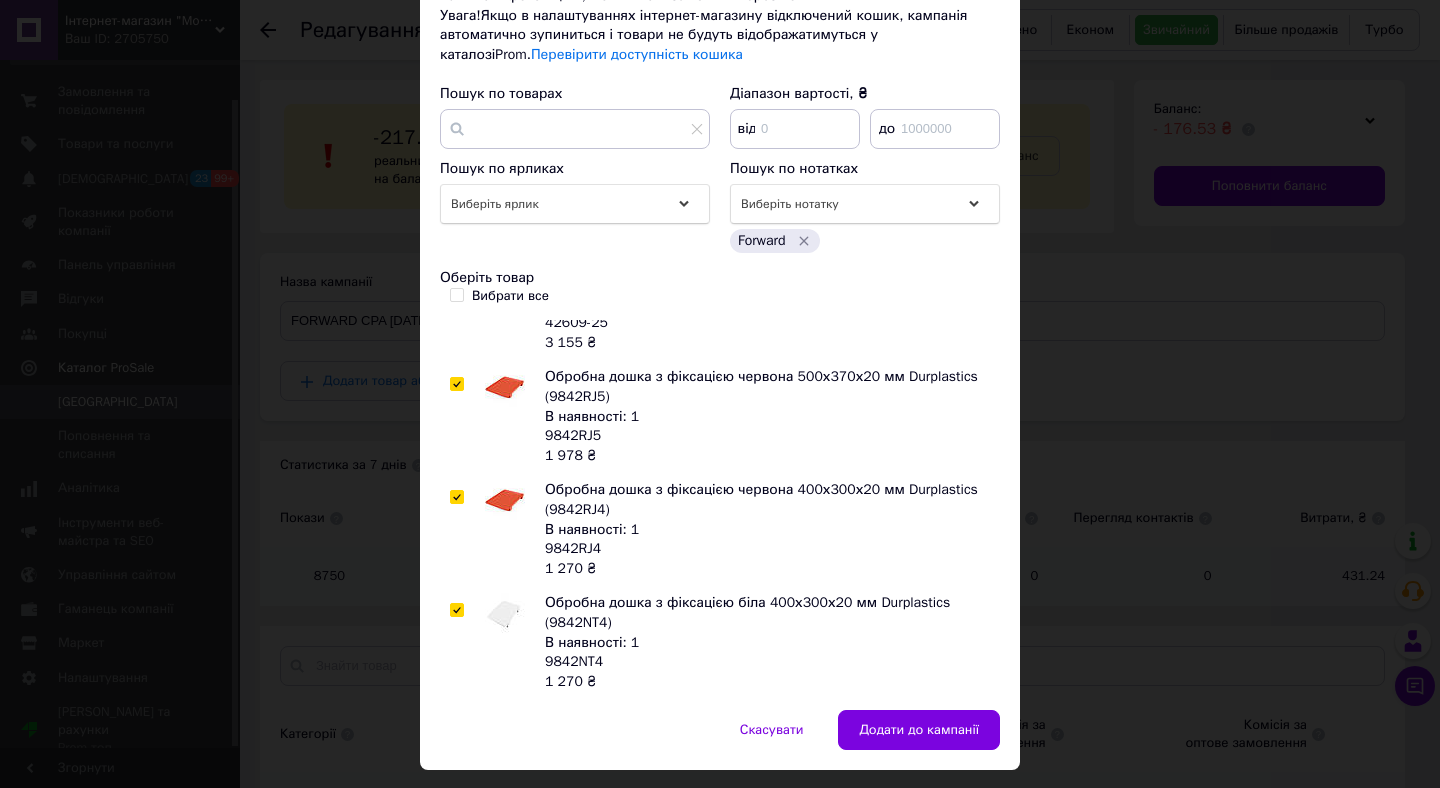 checkbox on "true" 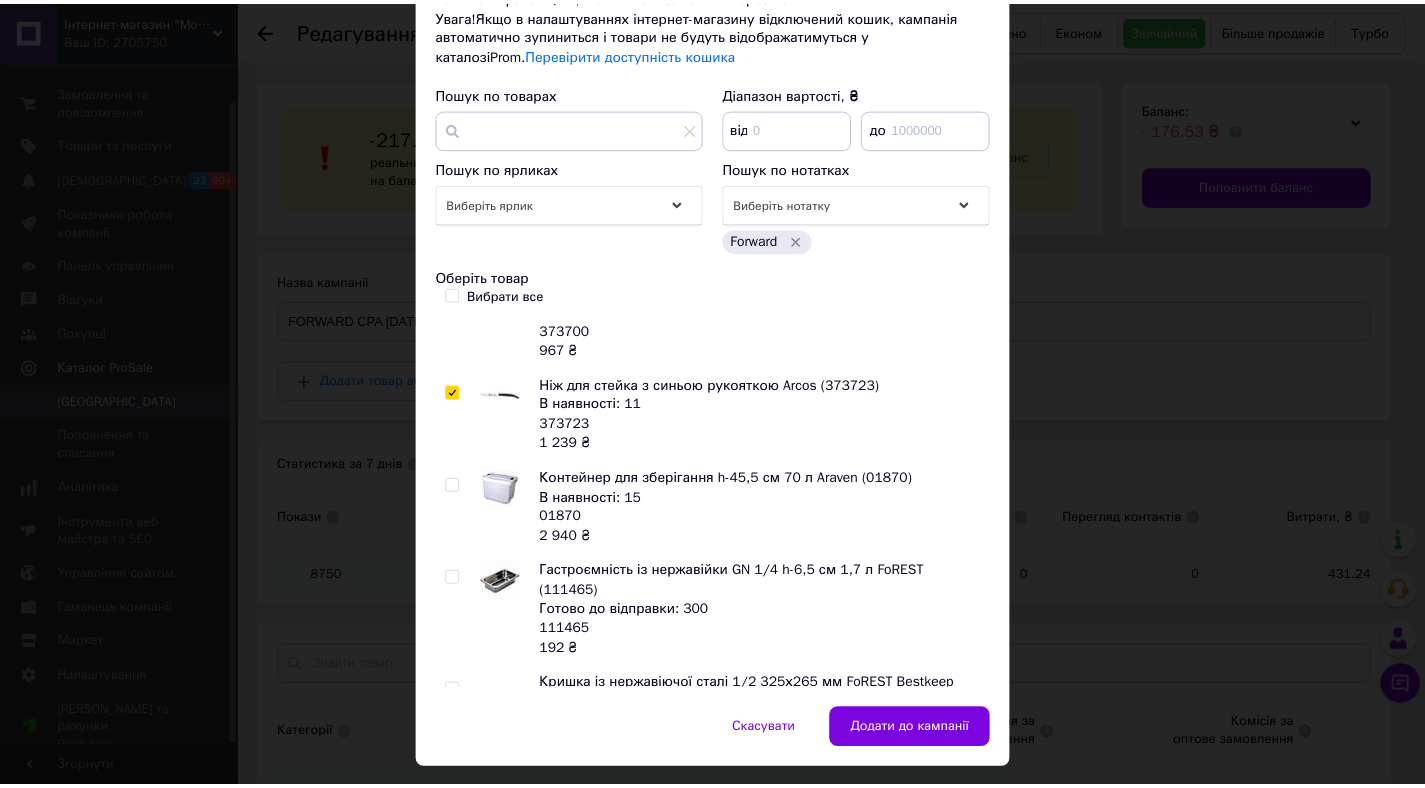 scroll, scrollTop: 0, scrollLeft: 0, axis: both 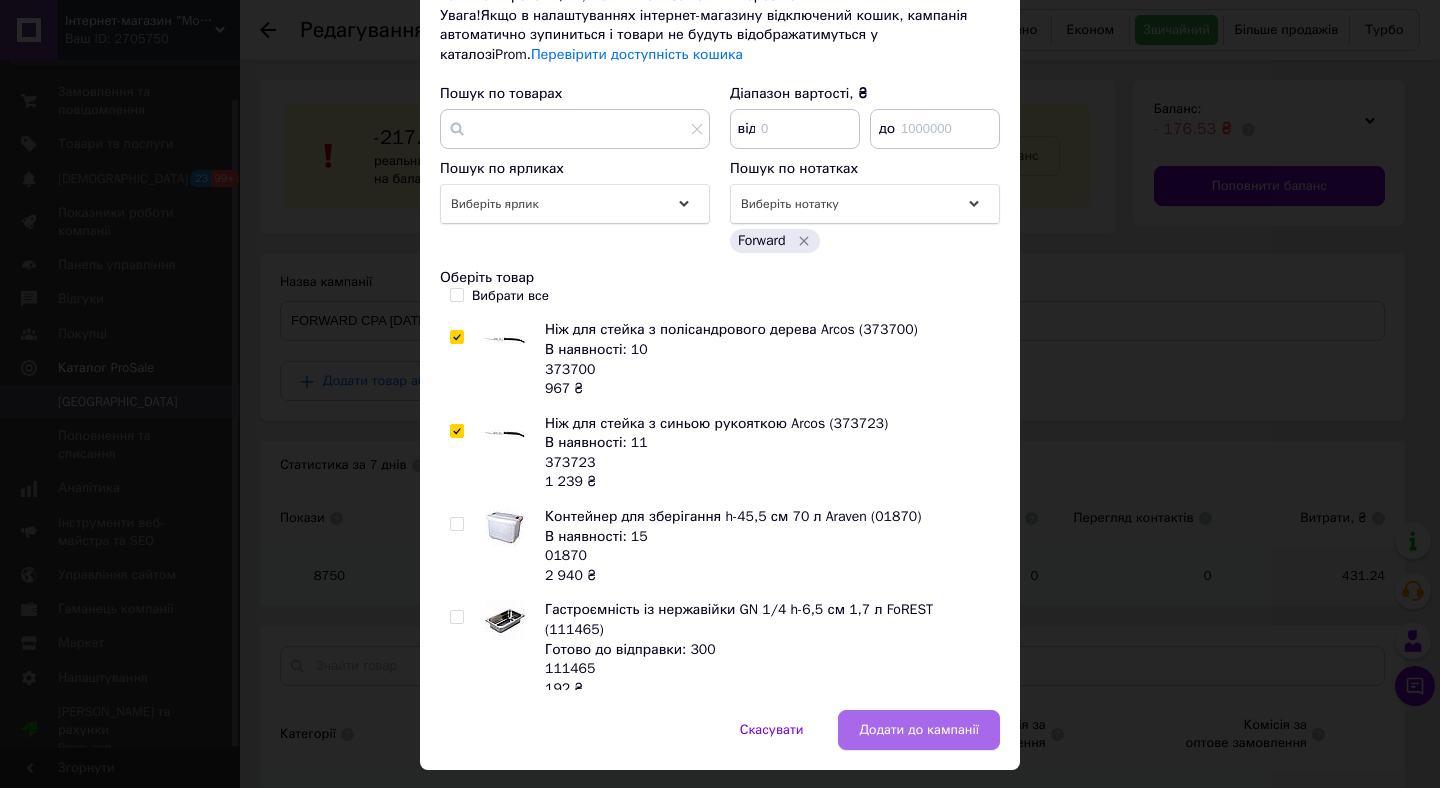 click on "Додати до кампанії" at bounding box center [919, 730] 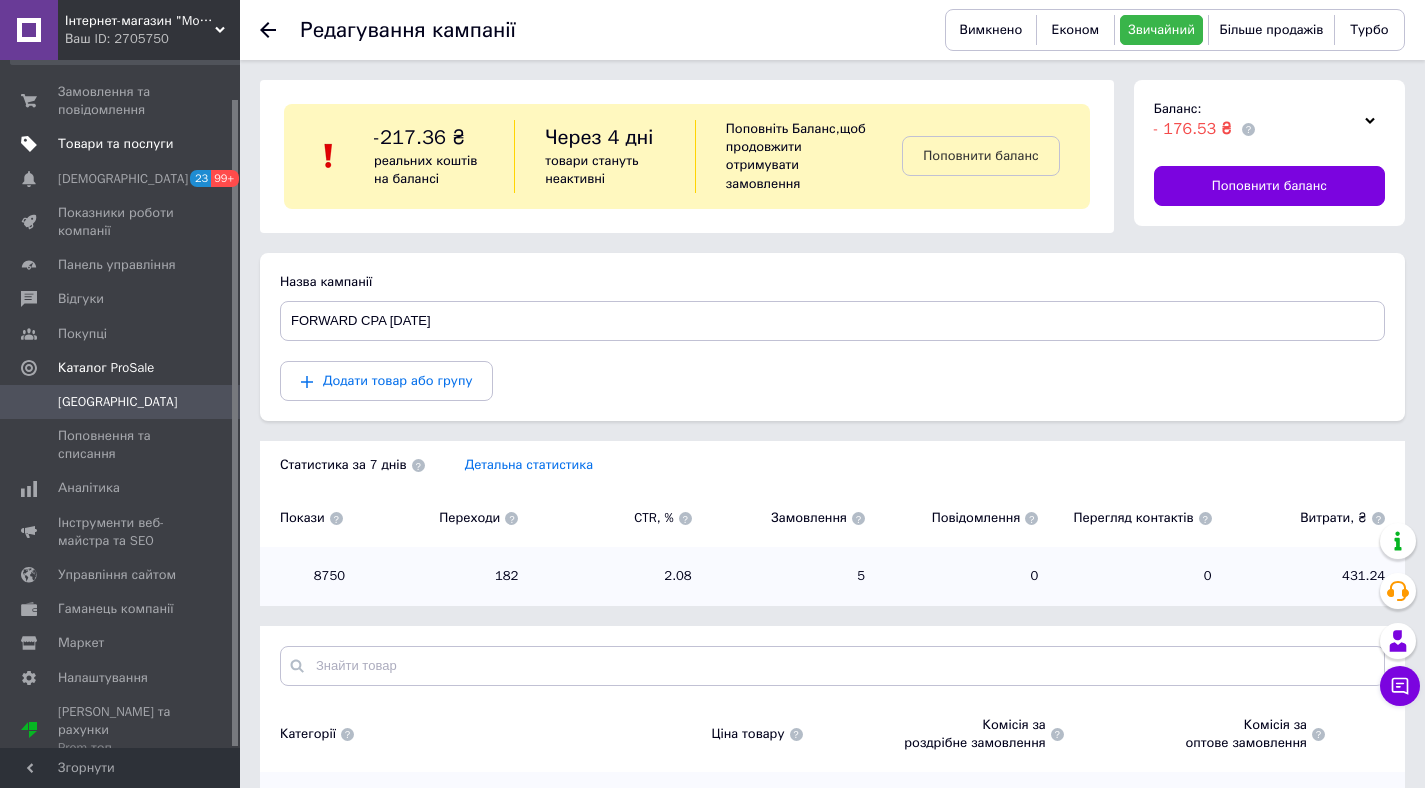 click on "Товари та послуги" at bounding box center (115, 144) 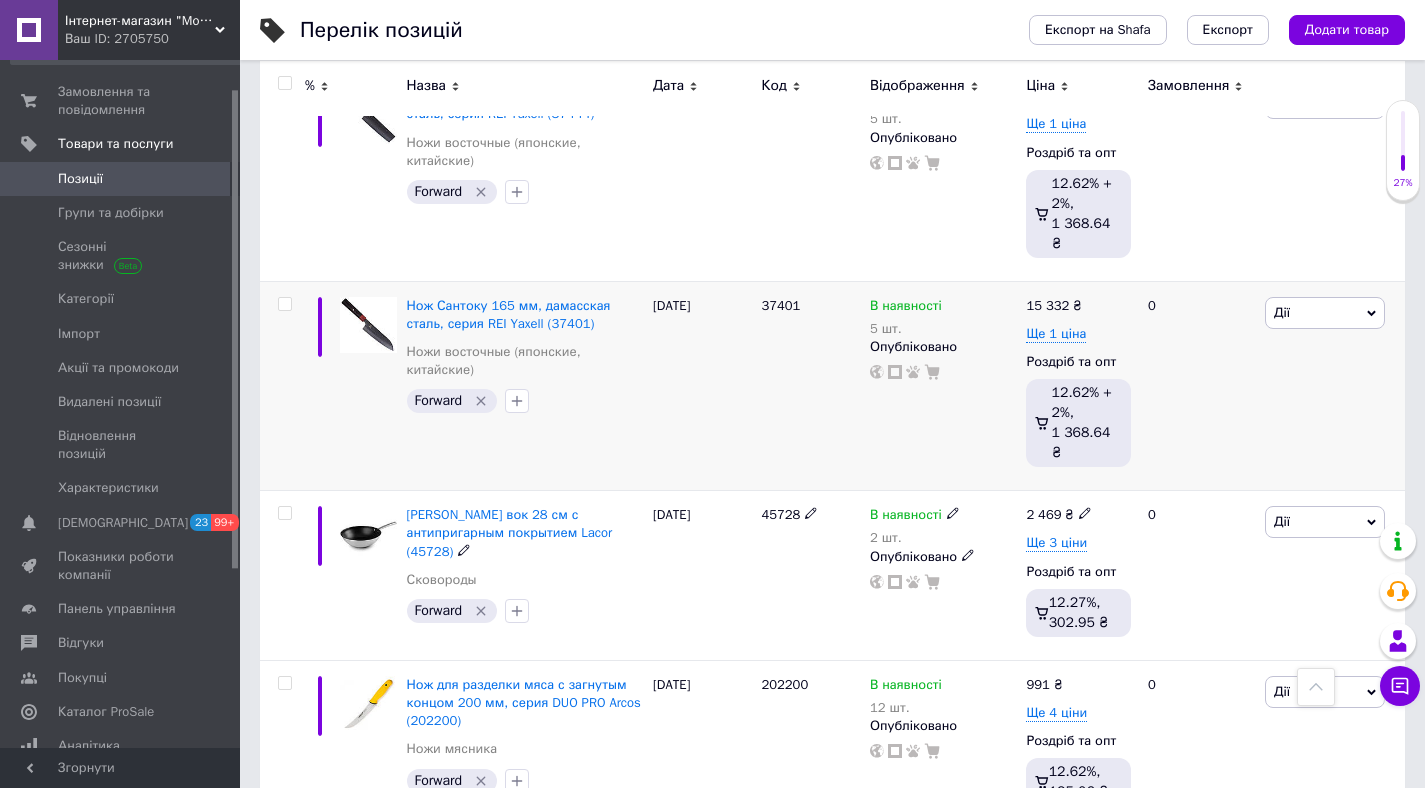 scroll, scrollTop: 2371, scrollLeft: 0, axis: vertical 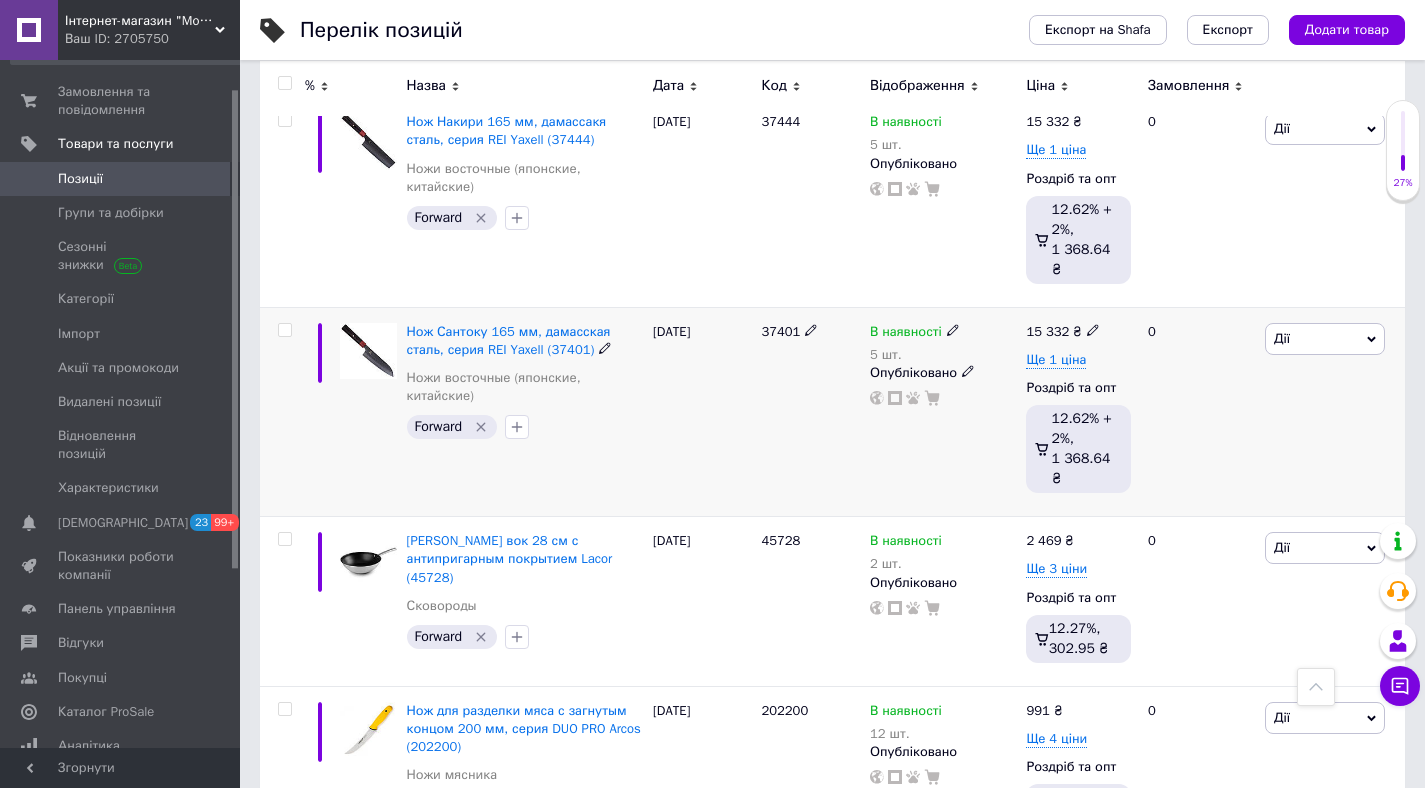 click on "37401" at bounding box center (780, 331) 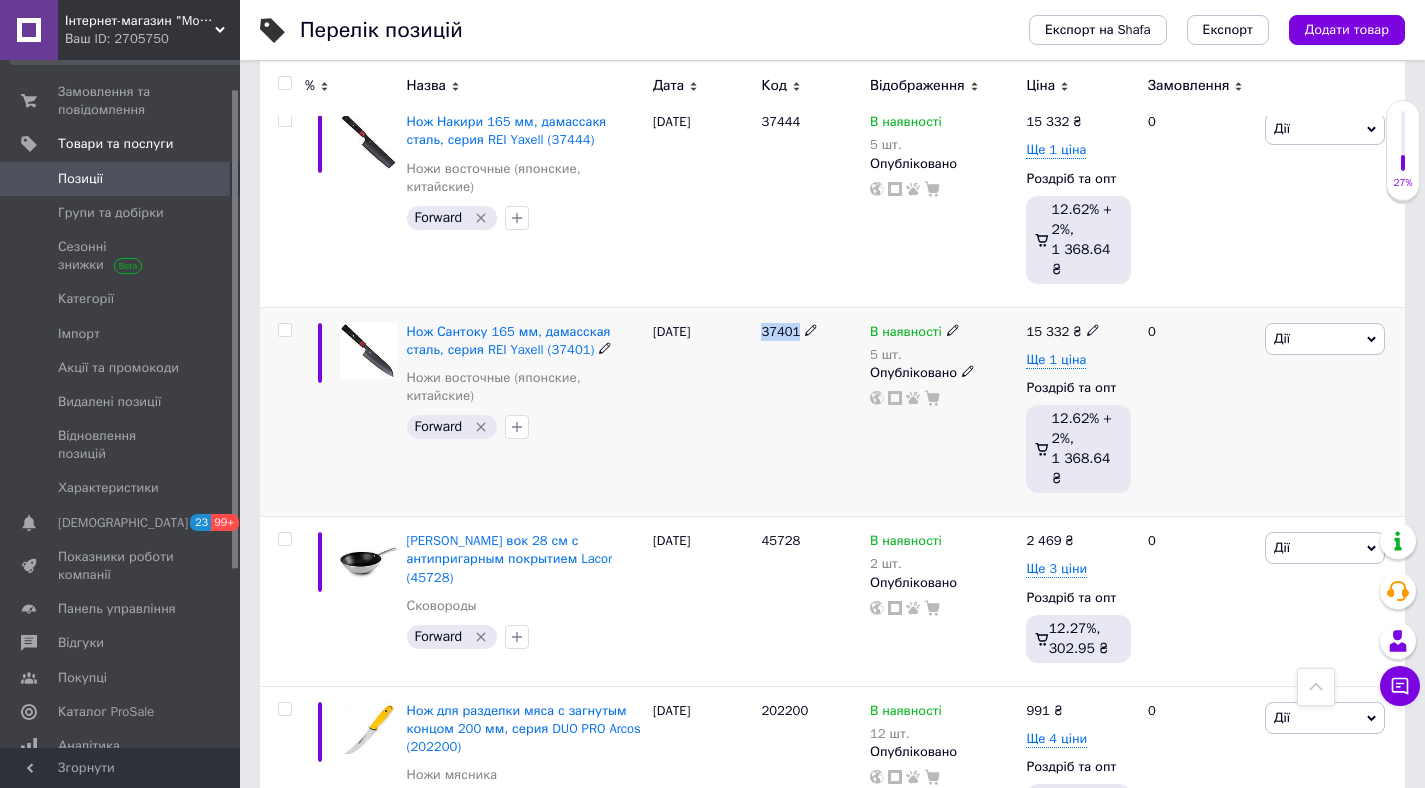 copy on "37401" 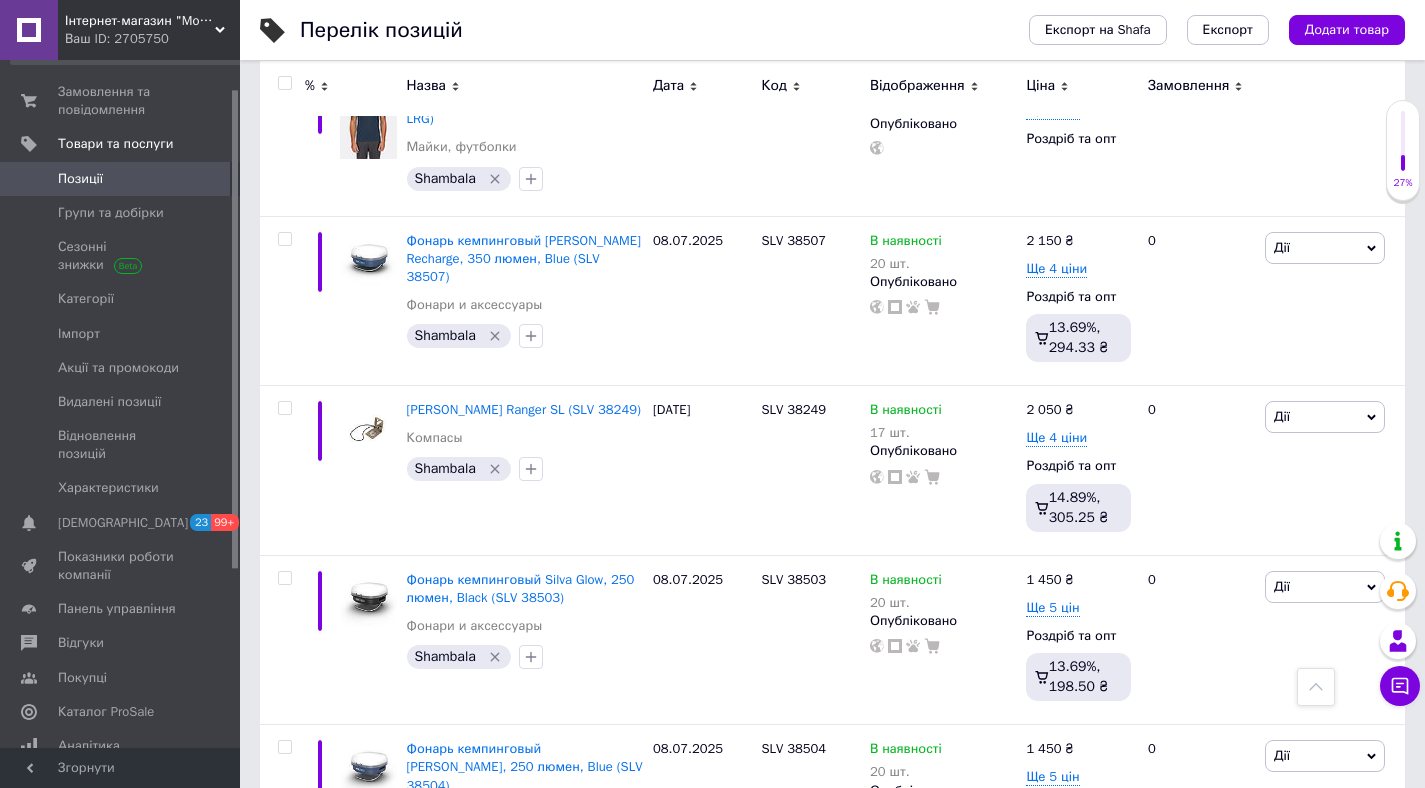 scroll, scrollTop: 9263, scrollLeft: 0, axis: vertical 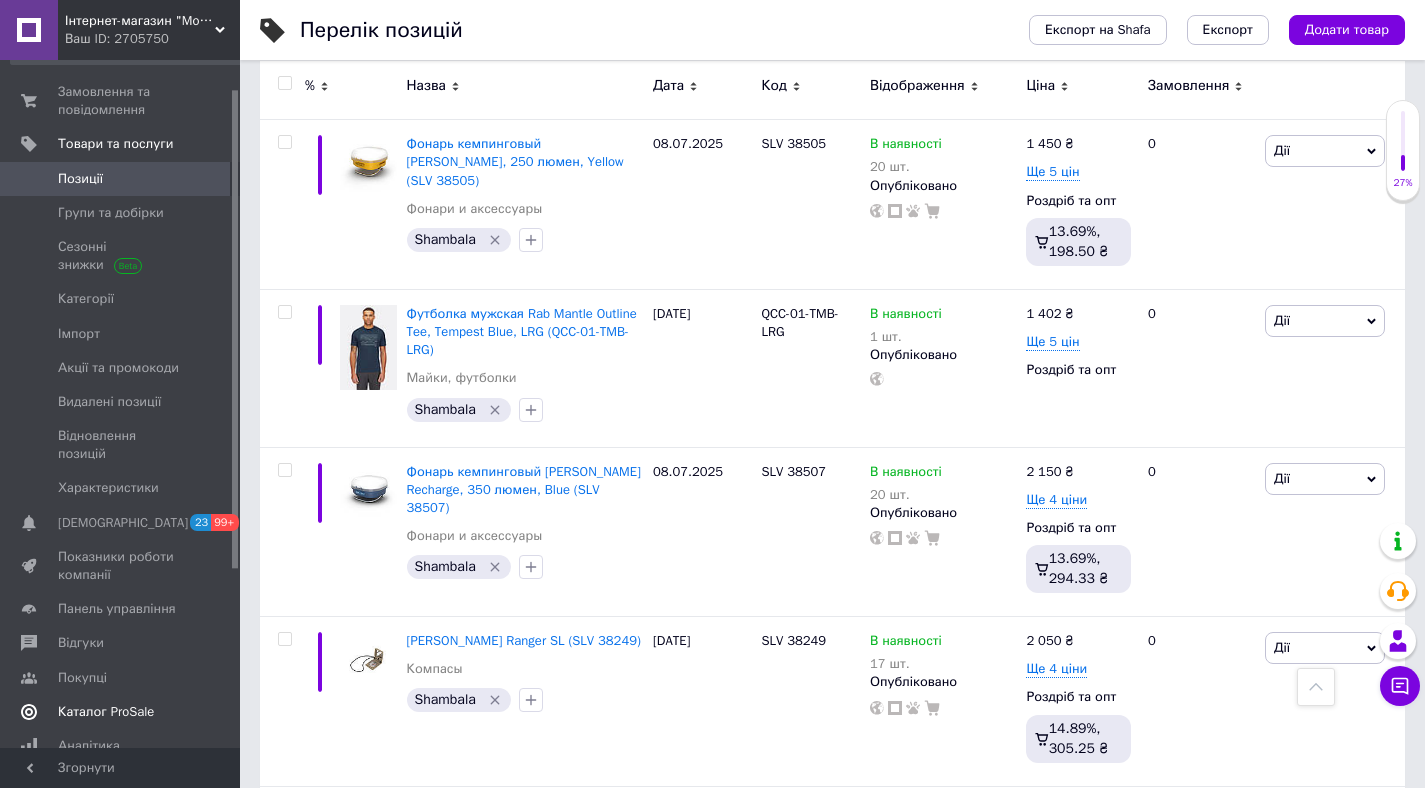 click on "Каталог ProSale" at bounding box center (106, 712) 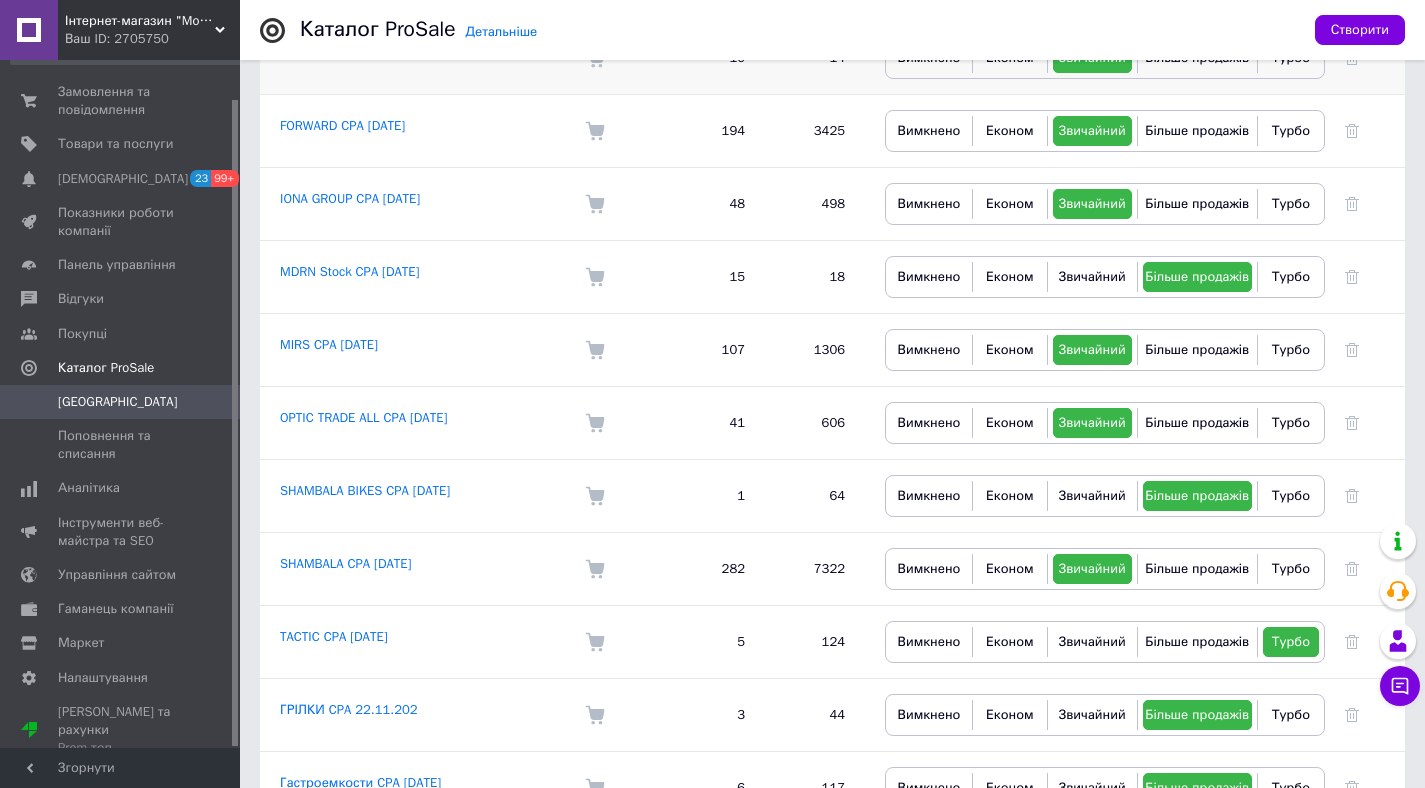 scroll, scrollTop: 551, scrollLeft: 0, axis: vertical 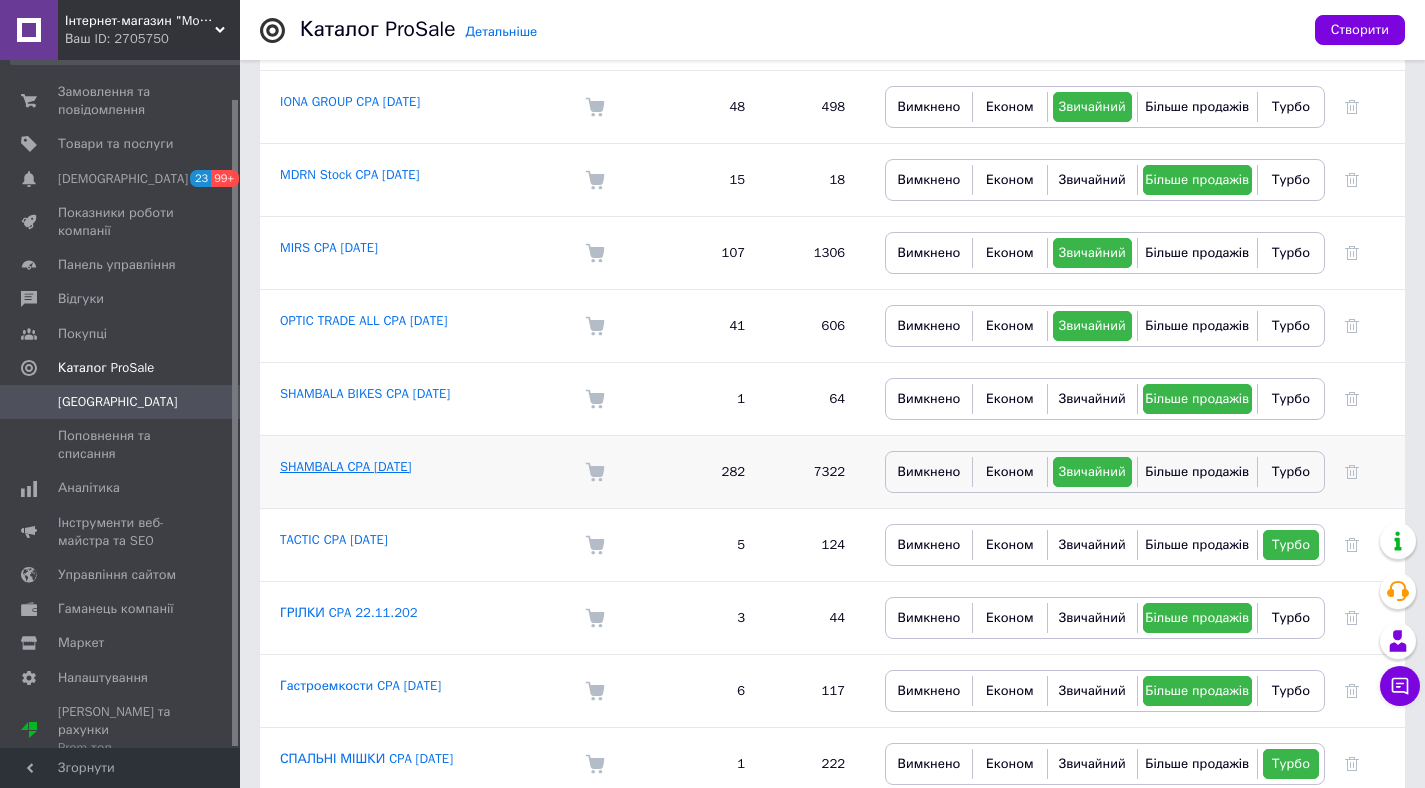 click on "SHAMBALA CPA [DATE]" at bounding box center [345, 466] 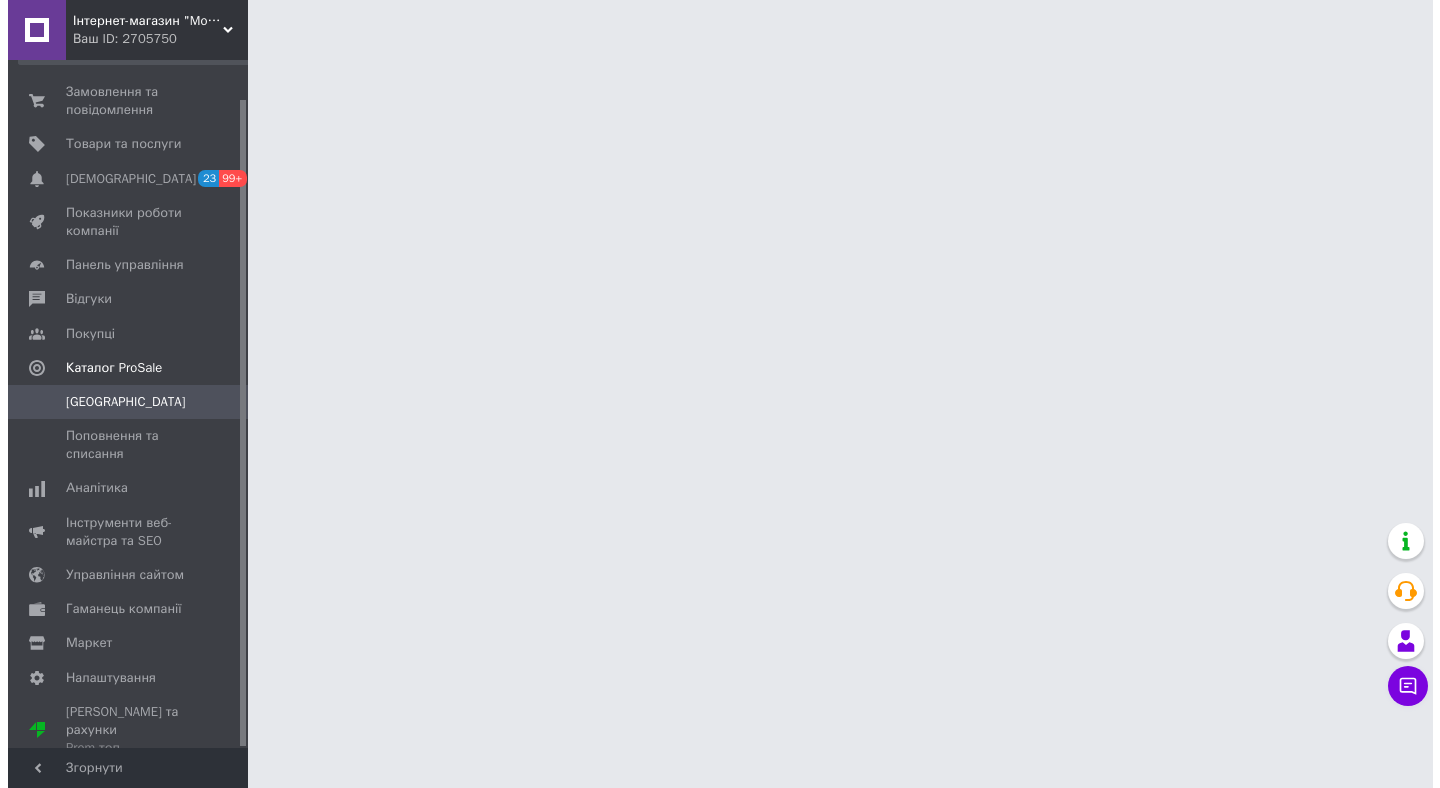 scroll, scrollTop: 0, scrollLeft: 0, axis: both 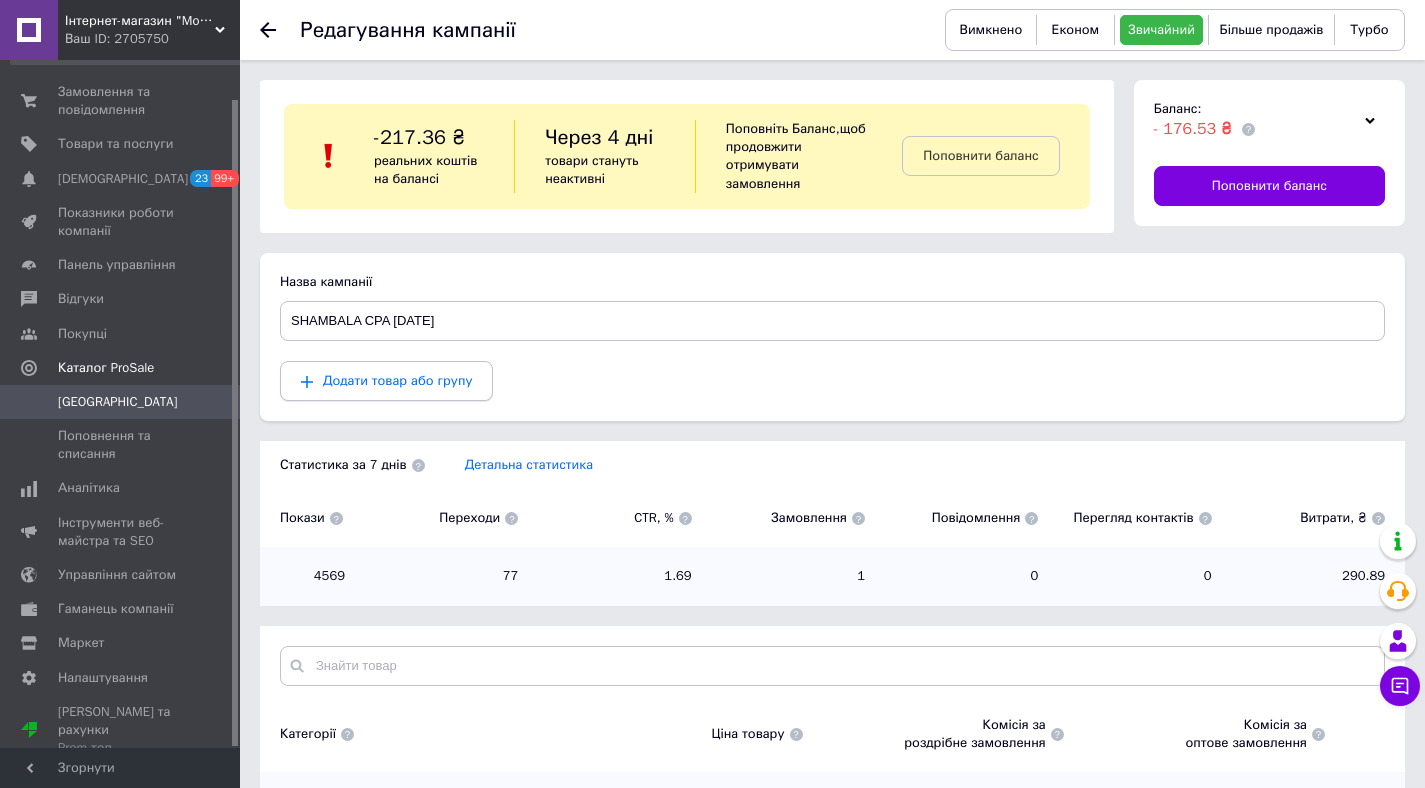 click on "Додати товар або групу" at bounding box center [397, 380] 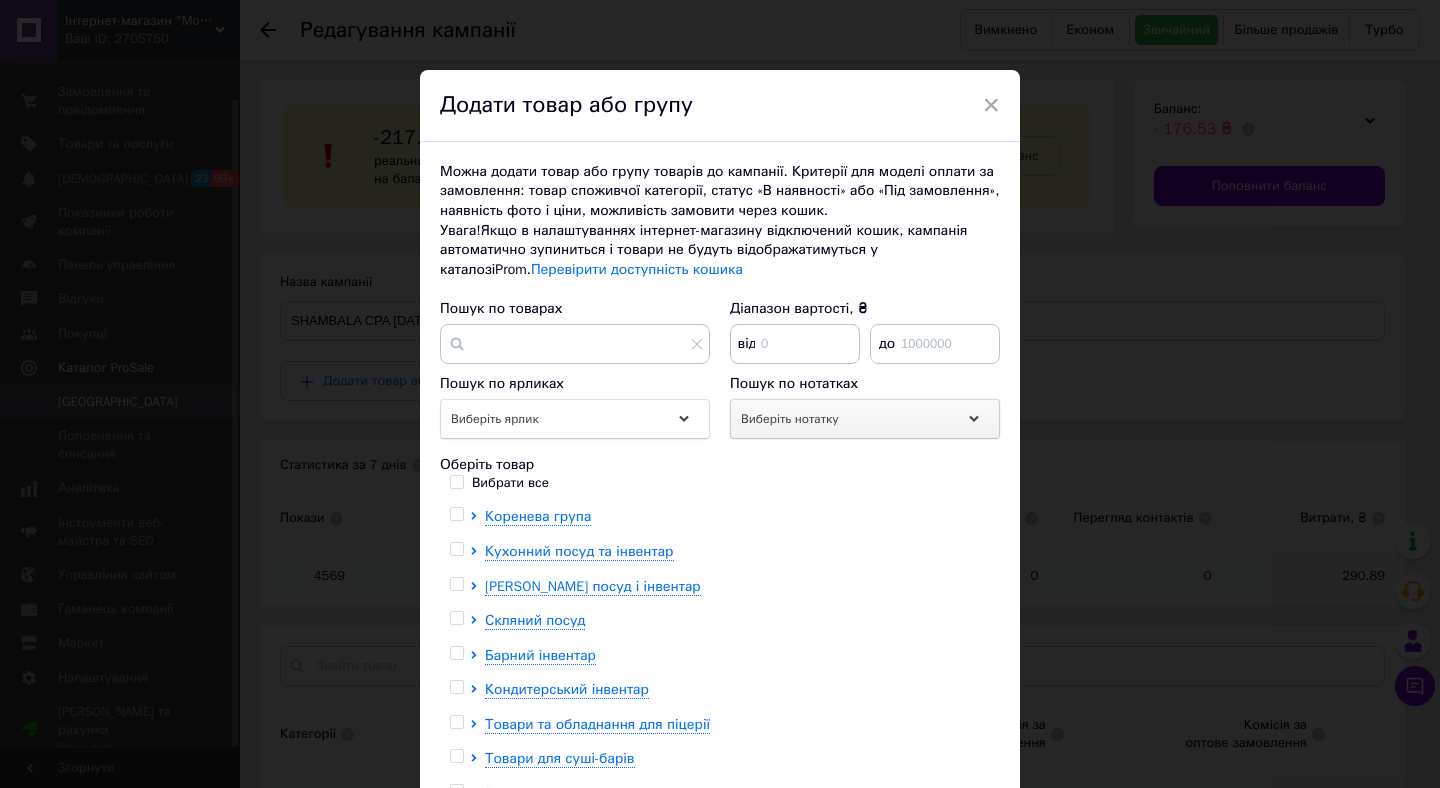 click on "Виберіть нотатку" at bounding box center (865, 419) 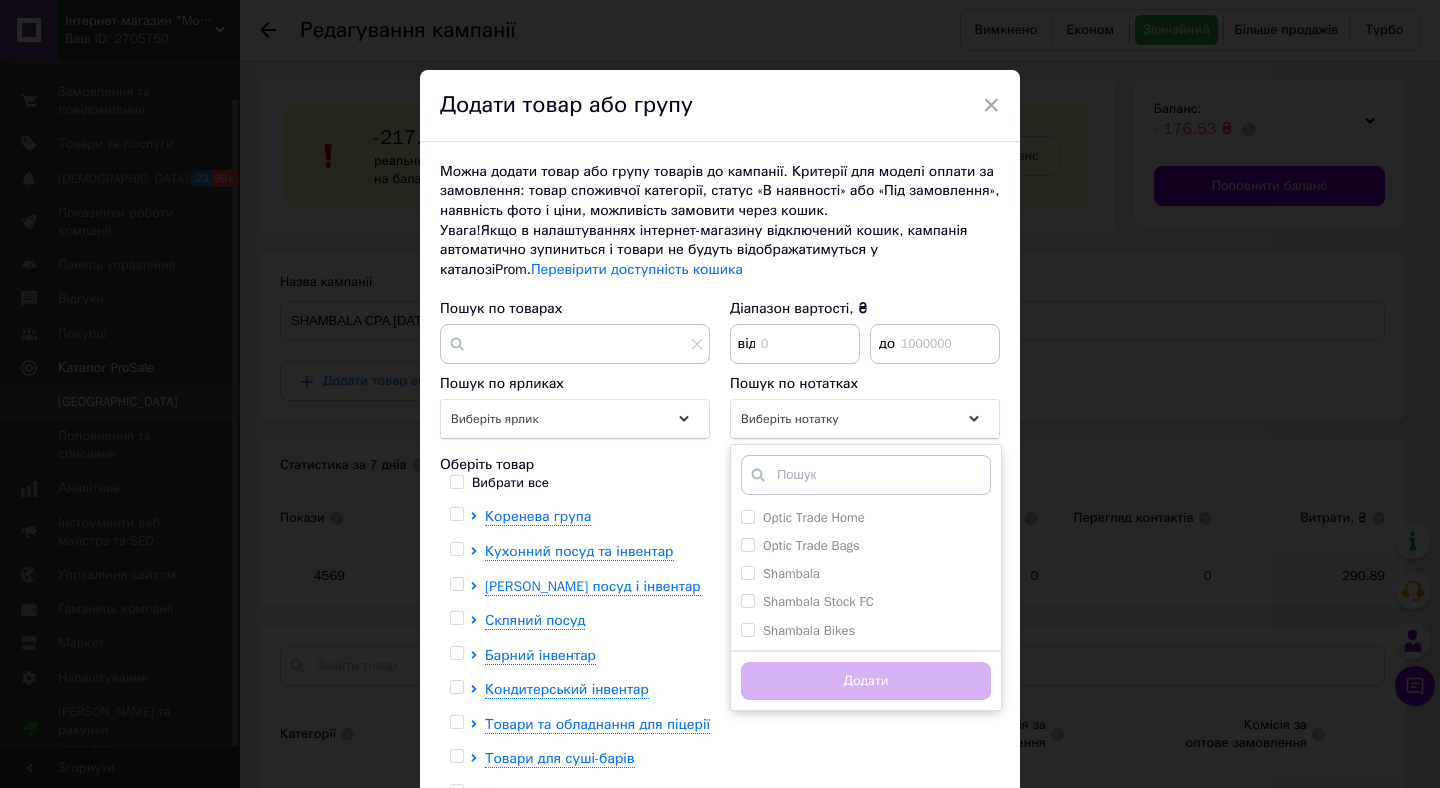 scroll, scrollTop: 368, scrollLeft: 0, axis: vertical 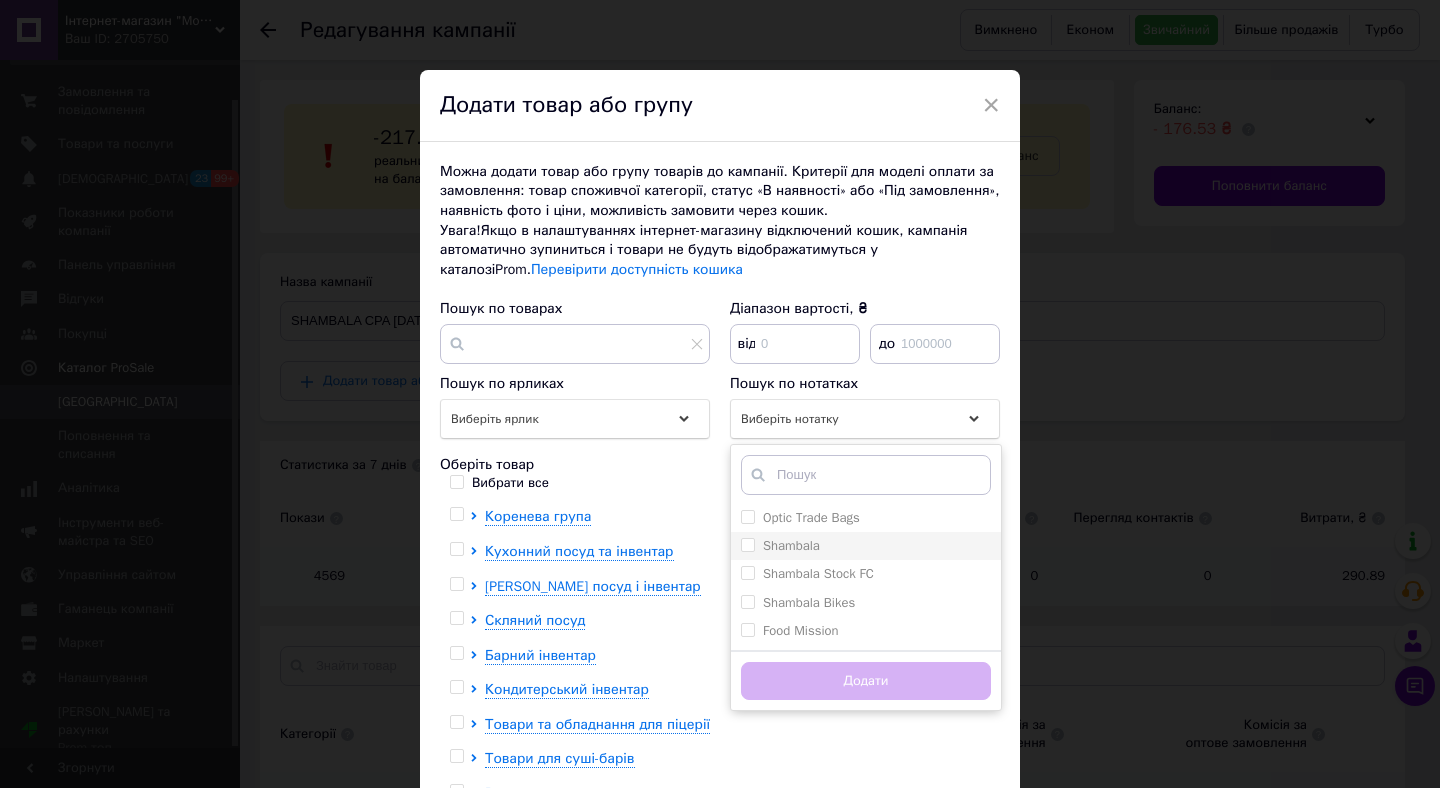 click on "Shambala" at bounding box center [747, 544] 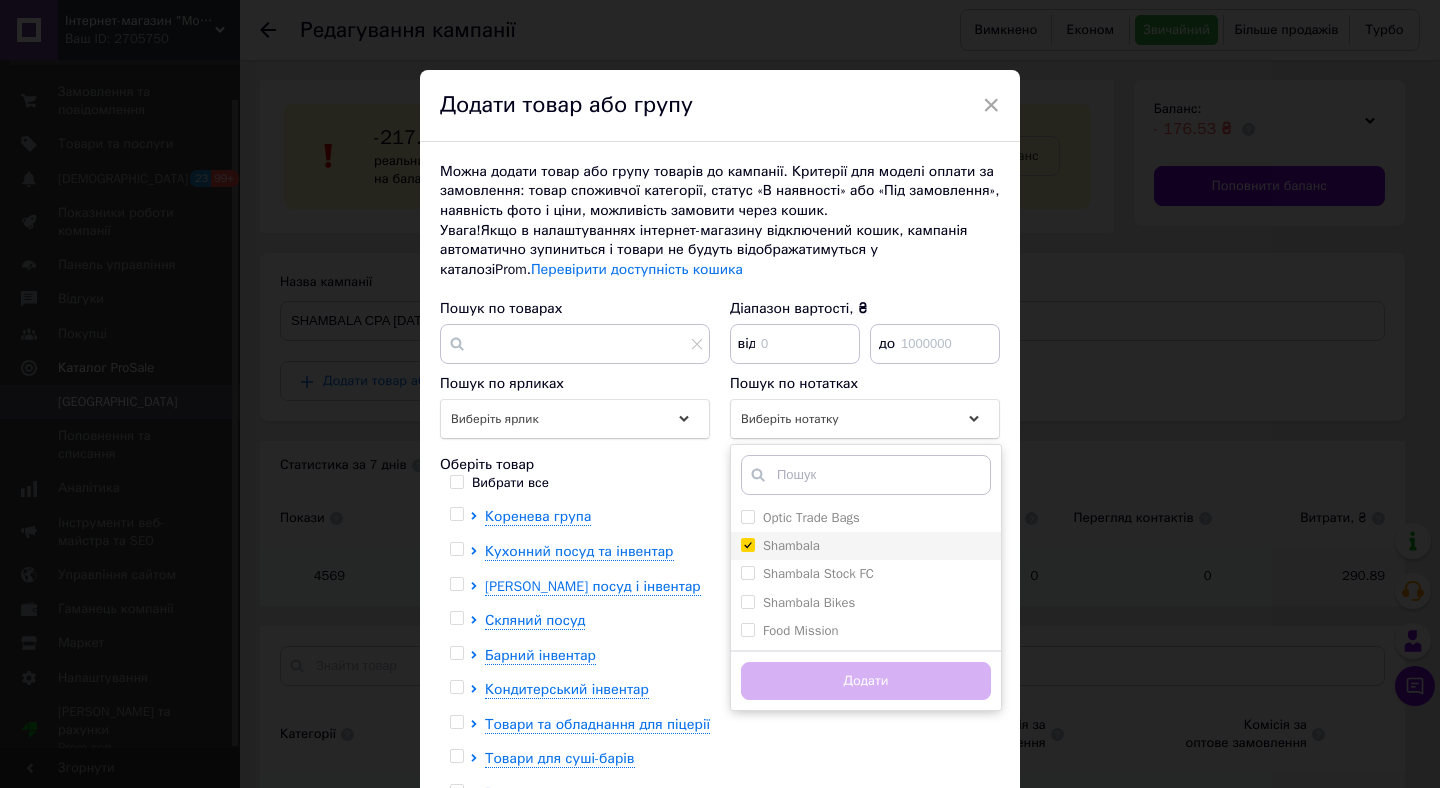 checkbox on "true" 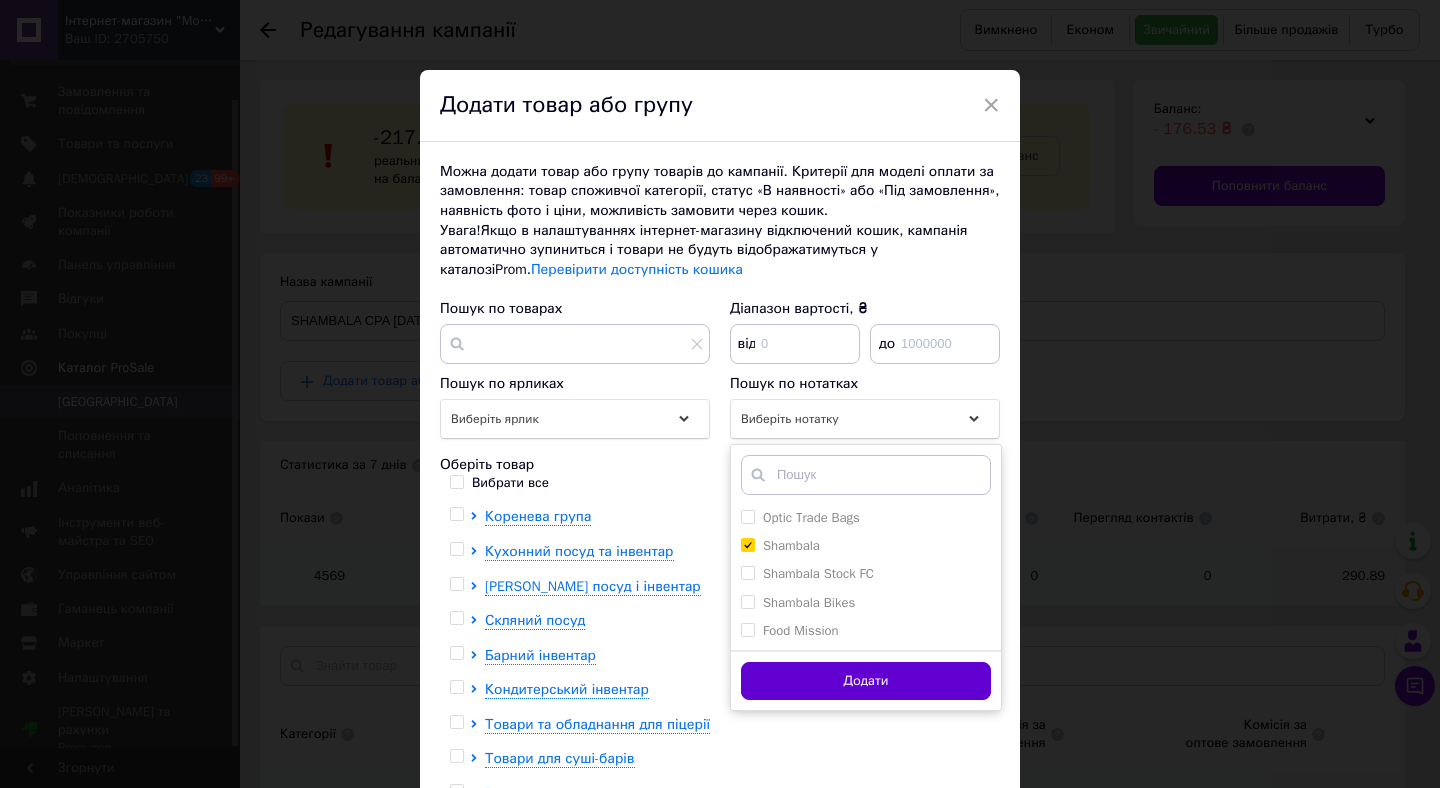 click on "Додати" at bounding box center (866, 681) 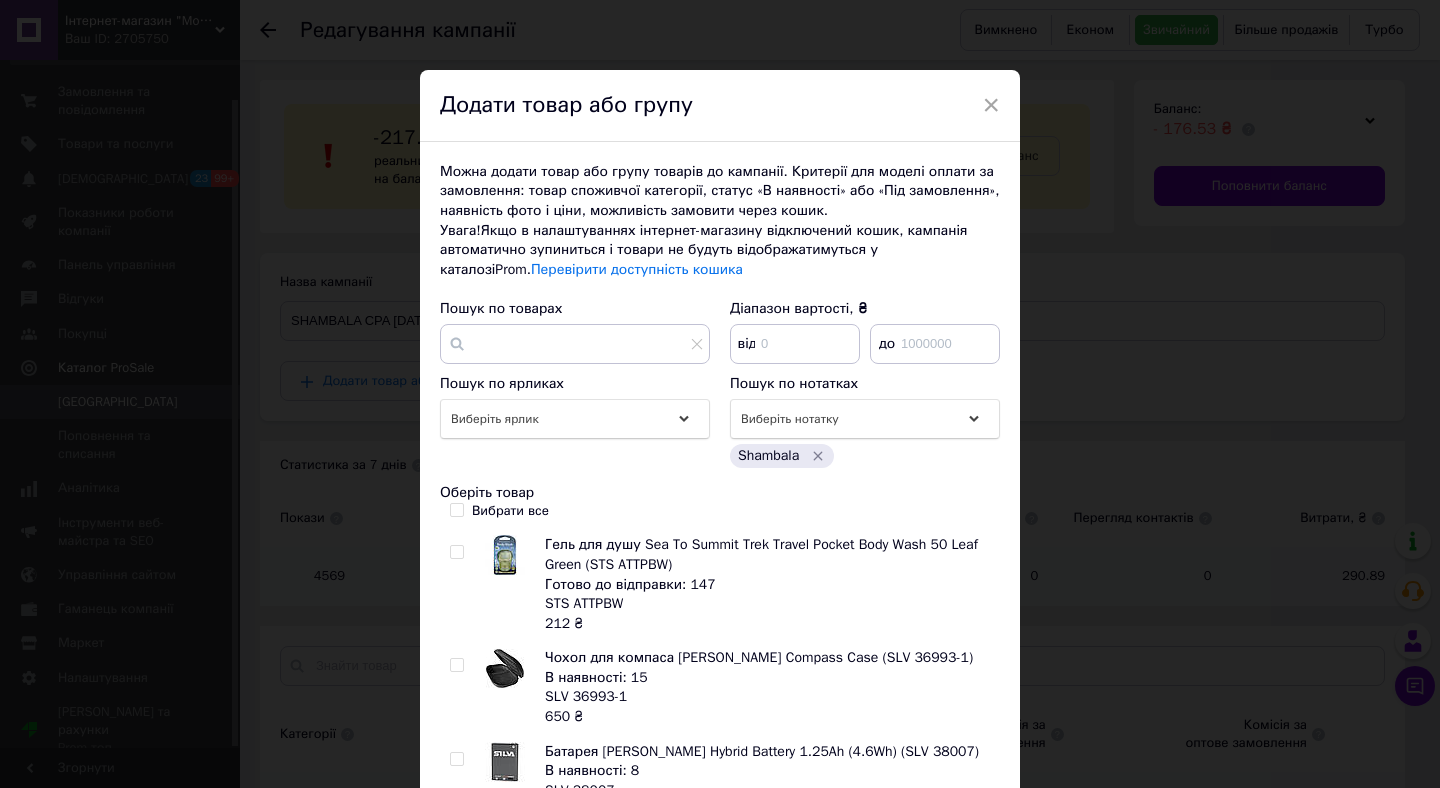 click at bounding box center (456, 552) 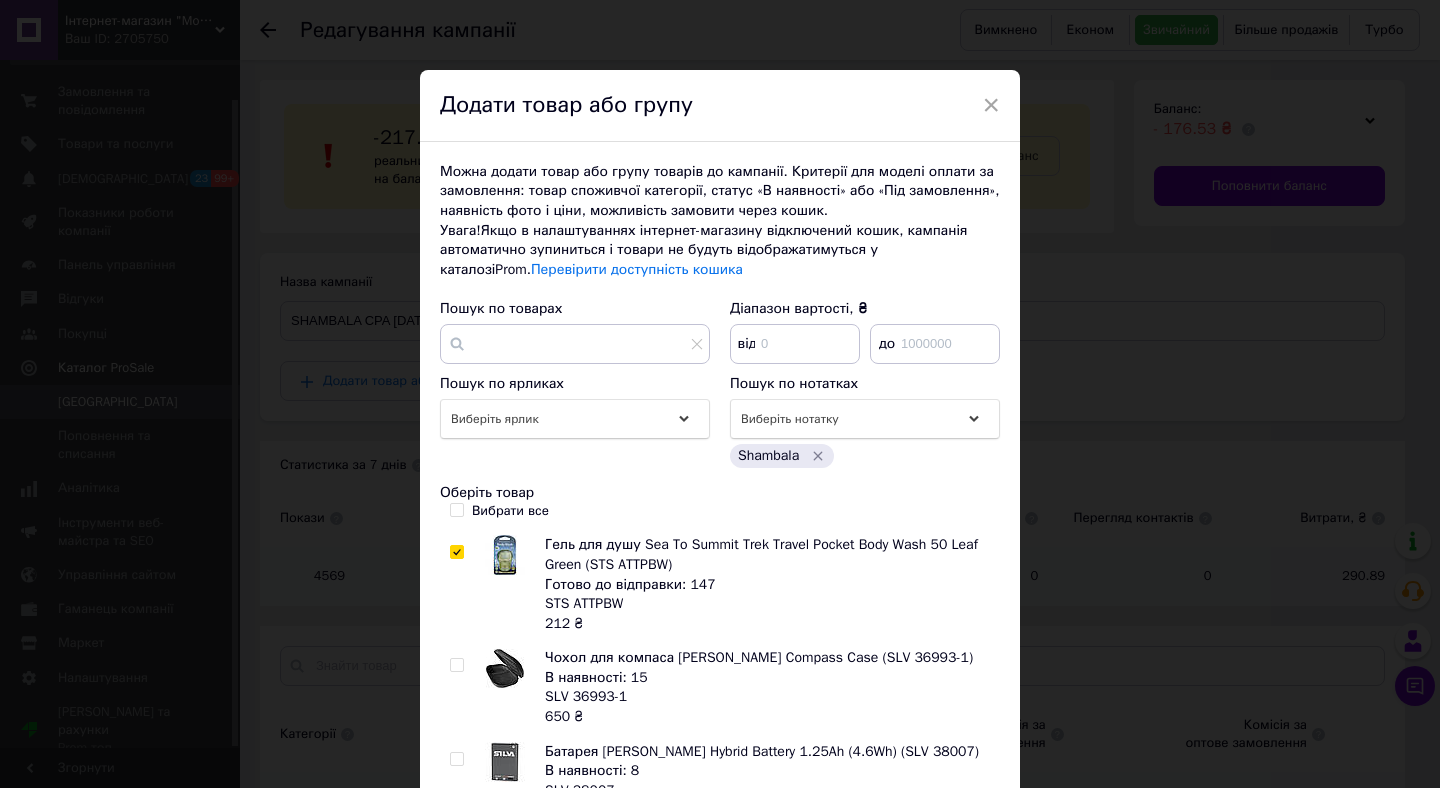 checkbox on "true" 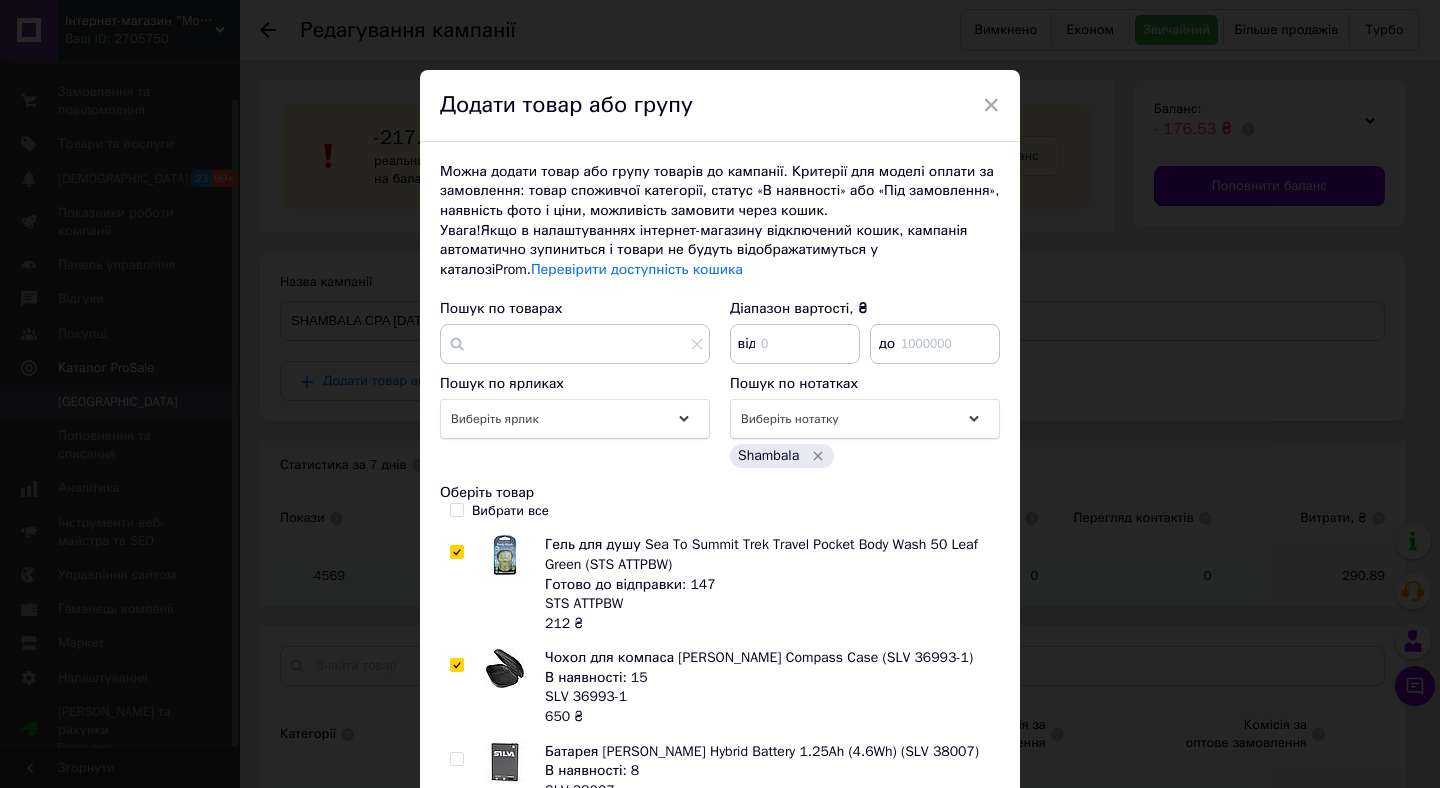 checkbox on "true" 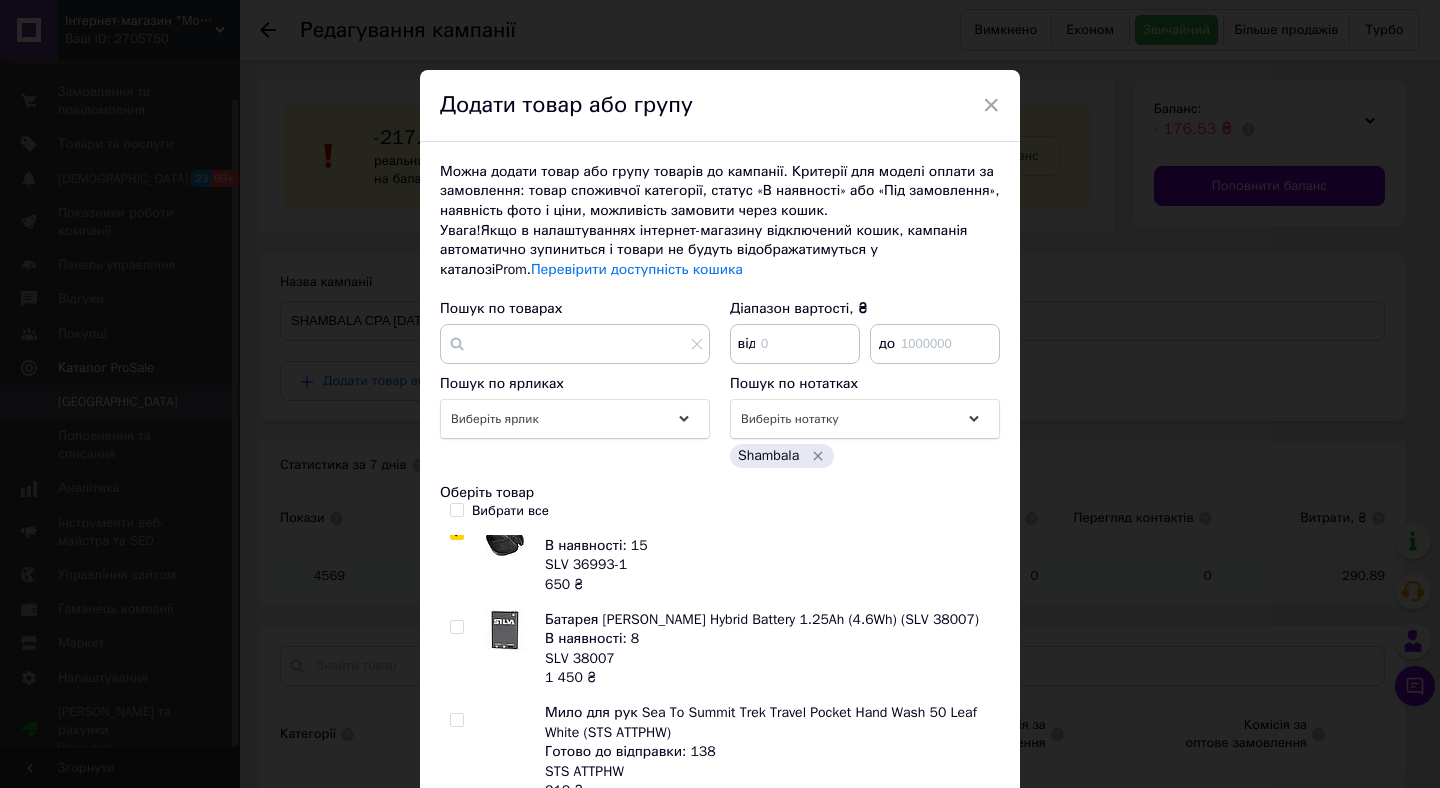 scroll, scrollTop: 212, scrollLeft: 0, axis: vertical 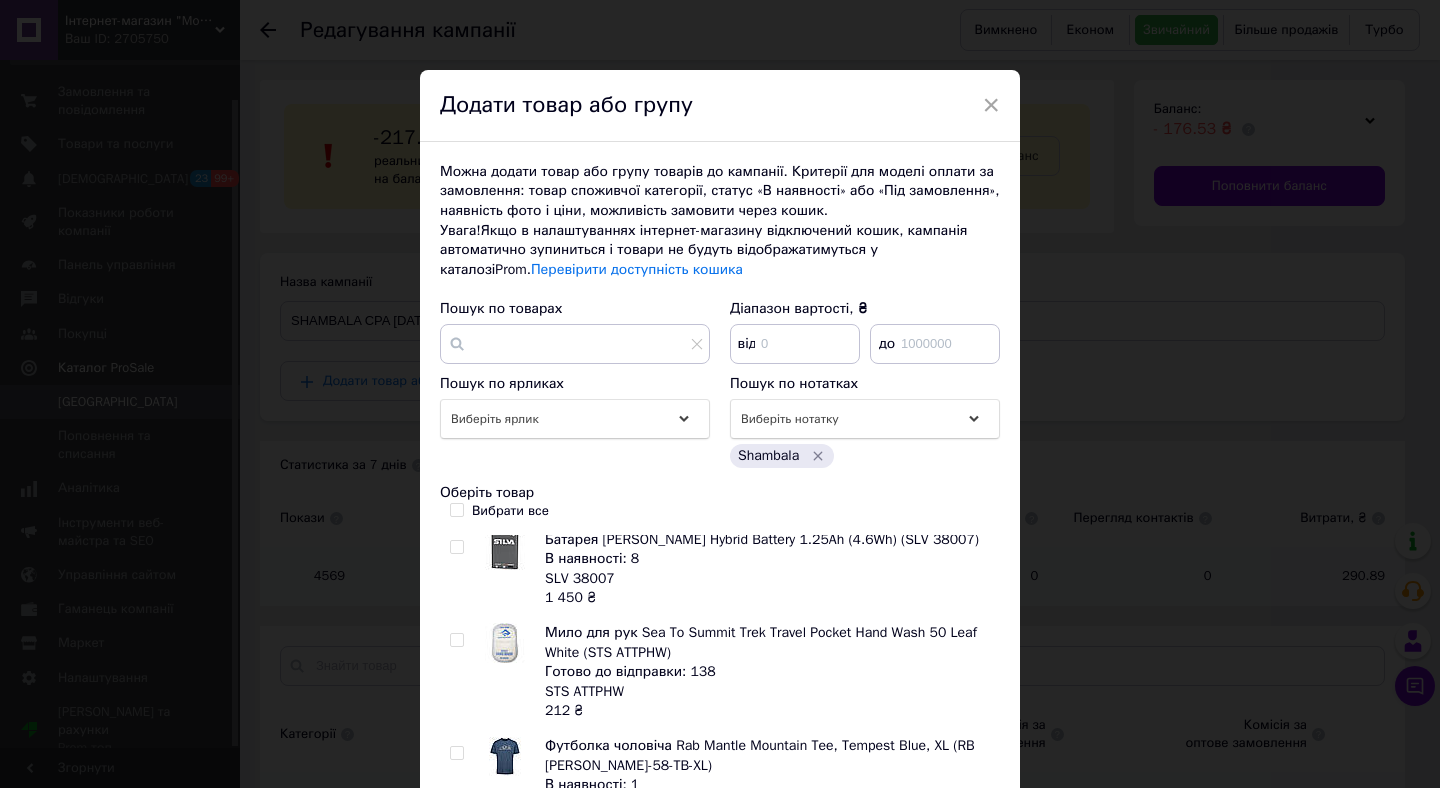 click at bounding box center (456, 547) 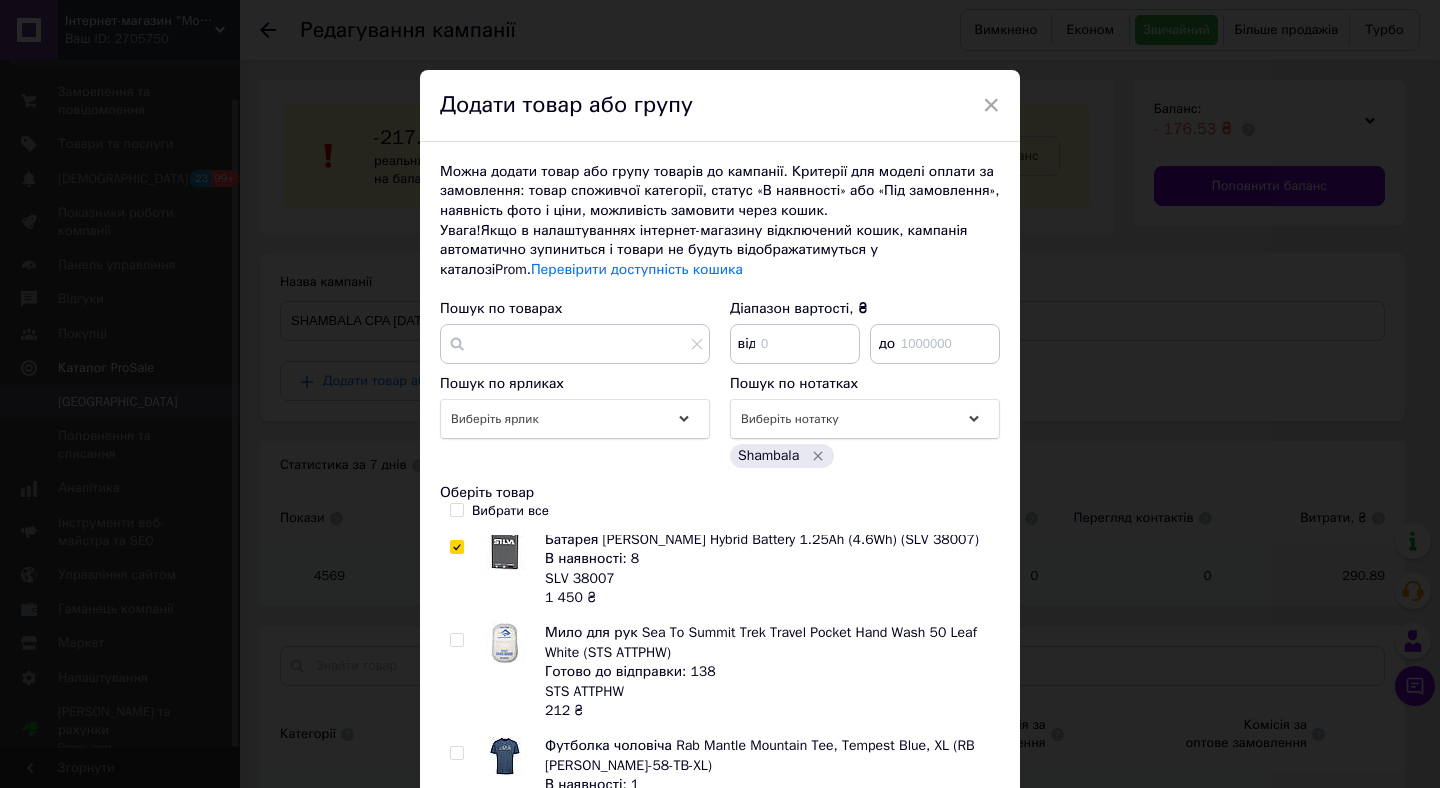 click at bounding box center (456, 640) 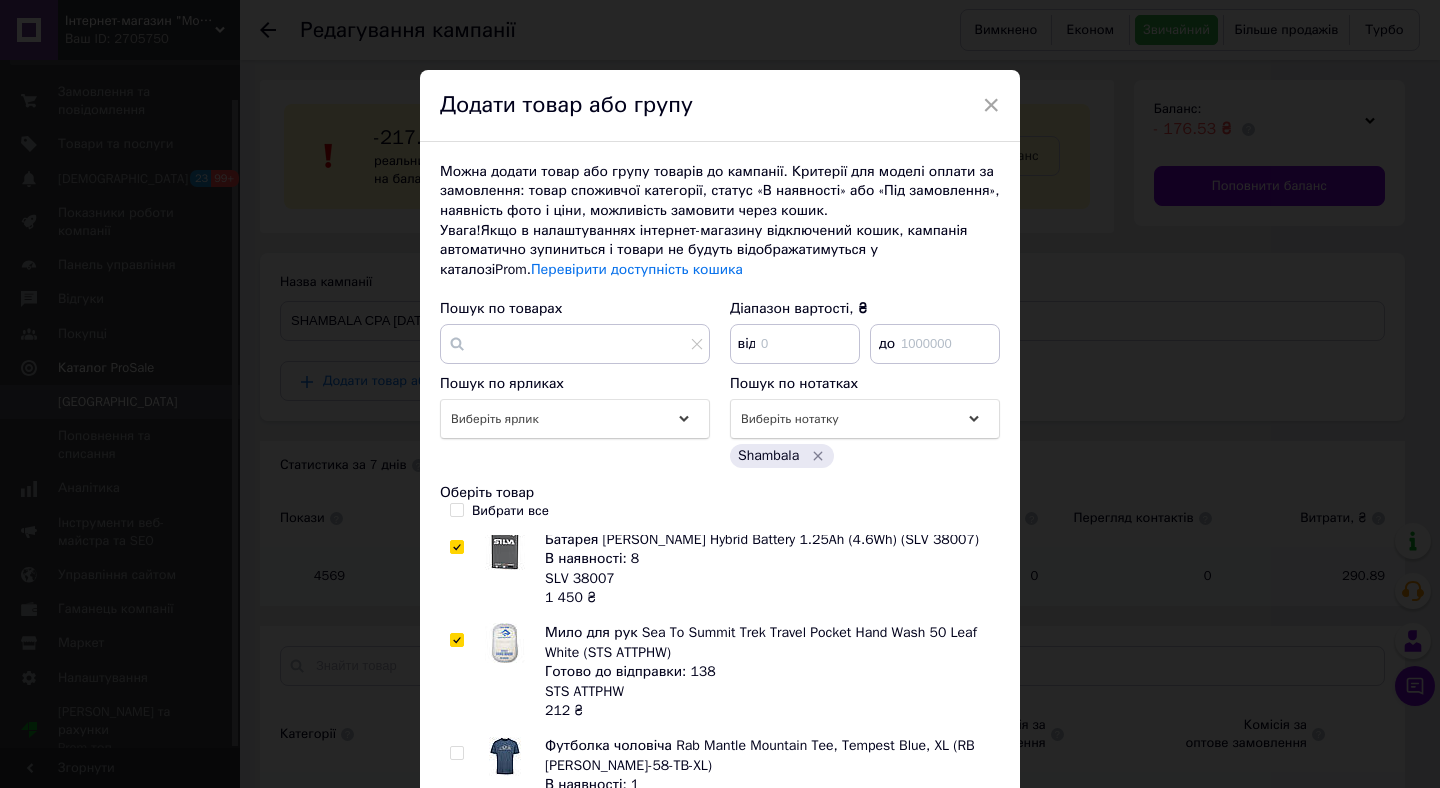 checkbox on "true" 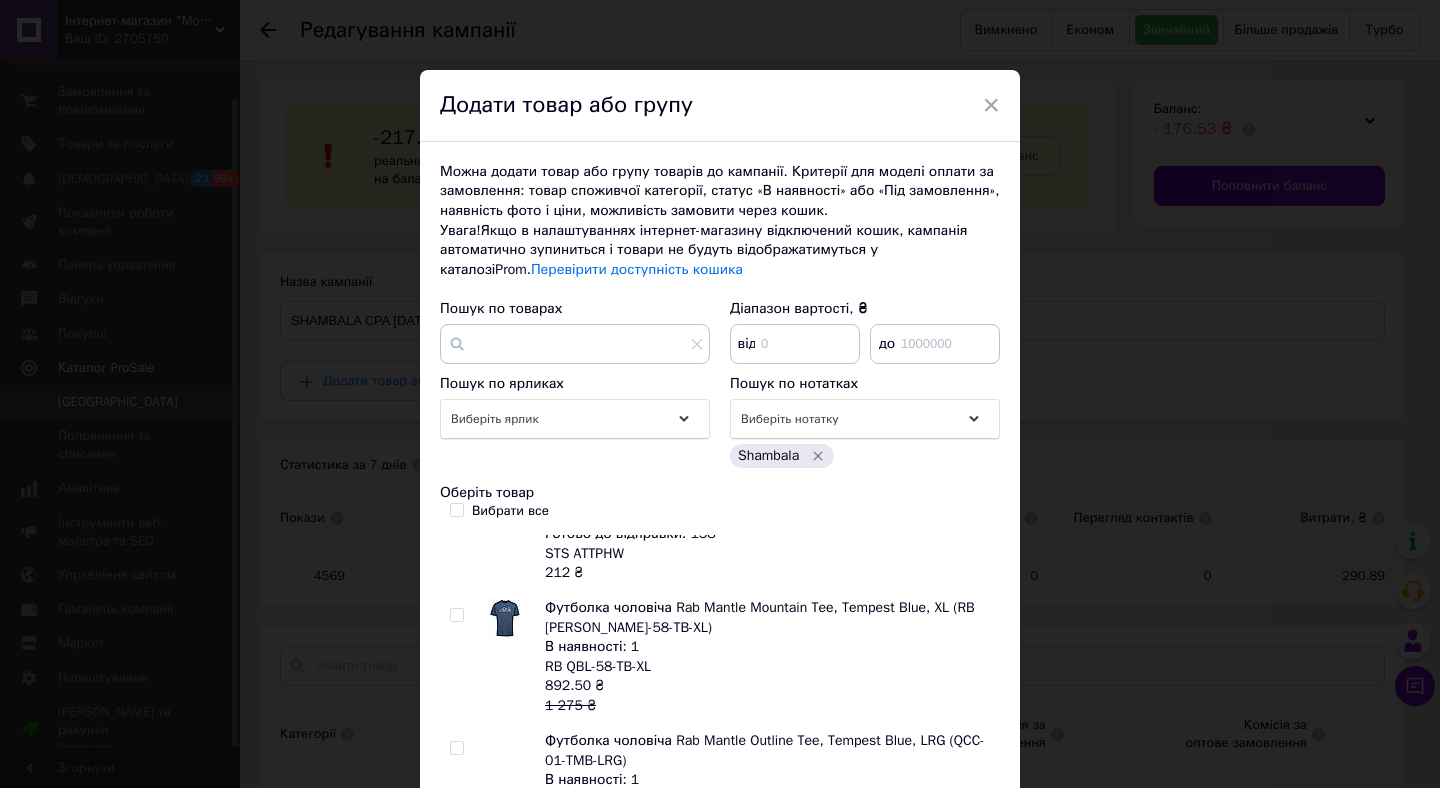 scroll, scrollTop: 351, scrollLeft: 0, axis: vertical 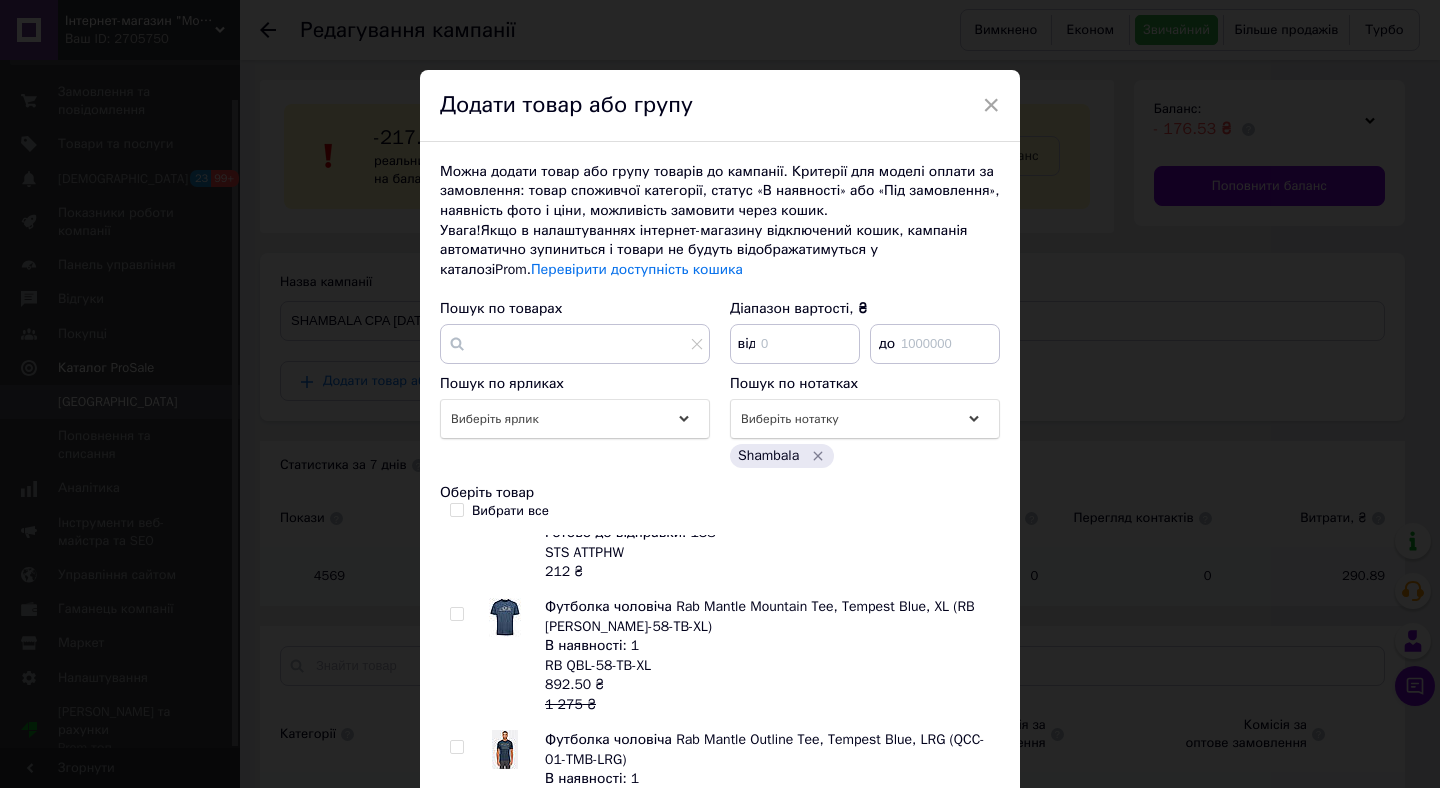 click at bounding box center [456, 614] 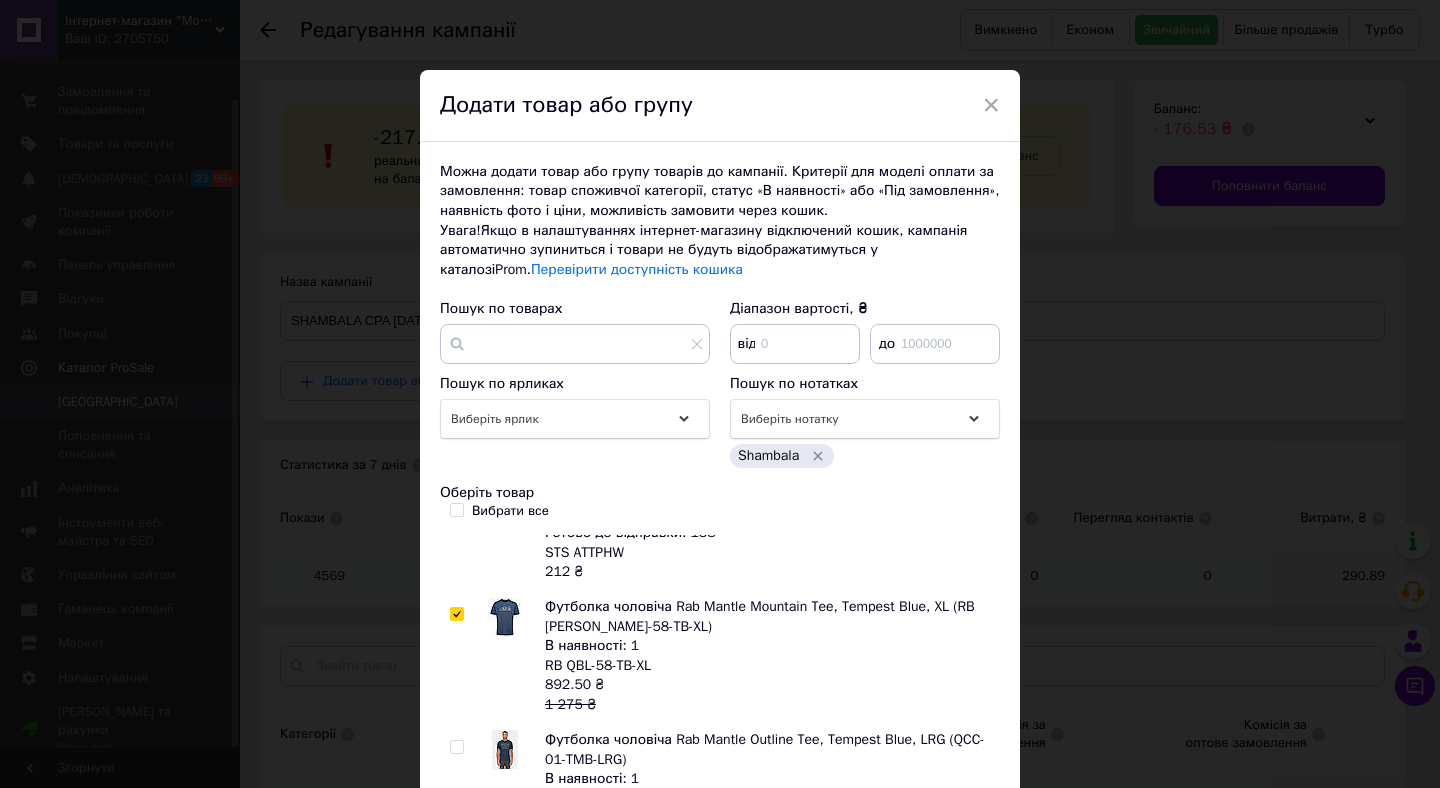 checkbox on "true" 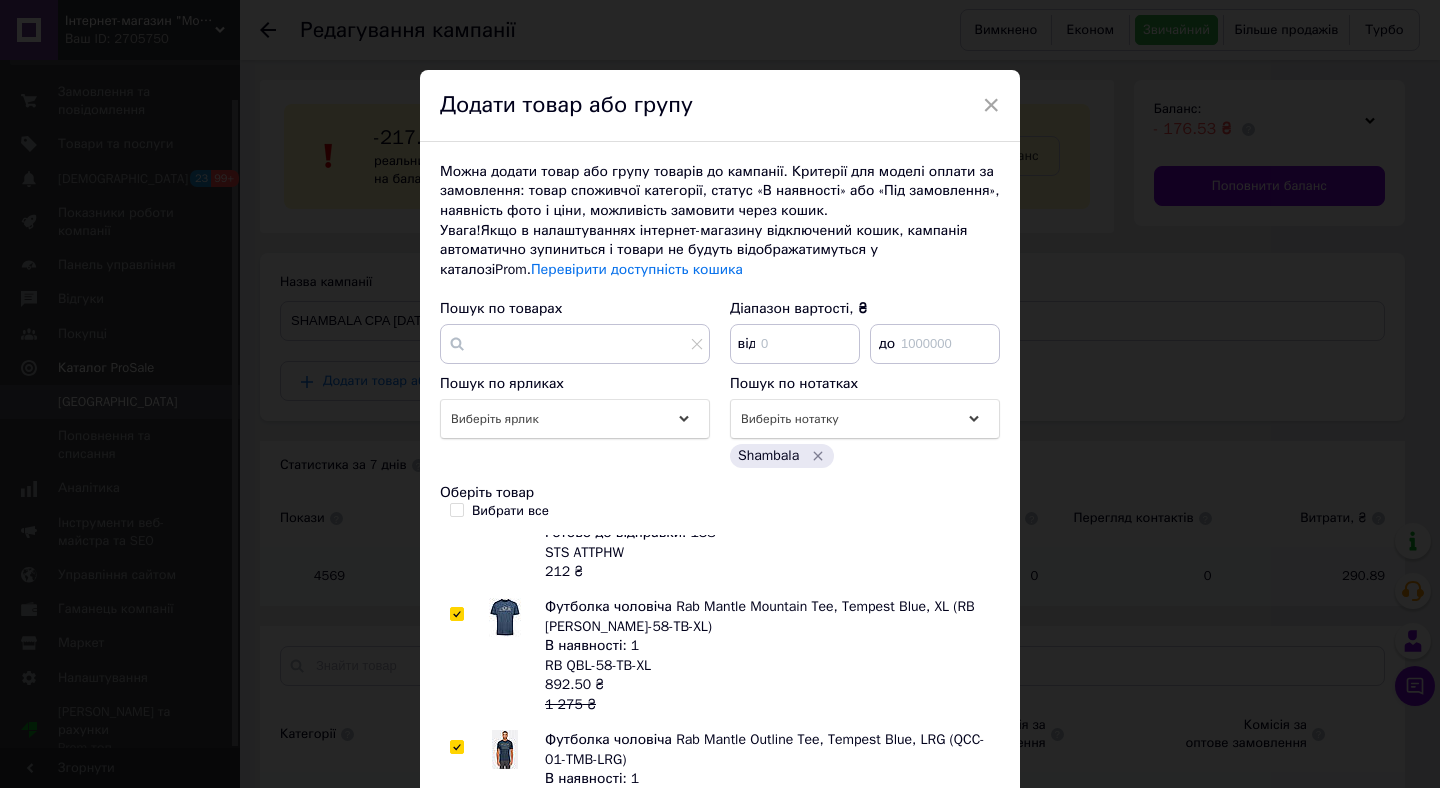 checkbox on "true" 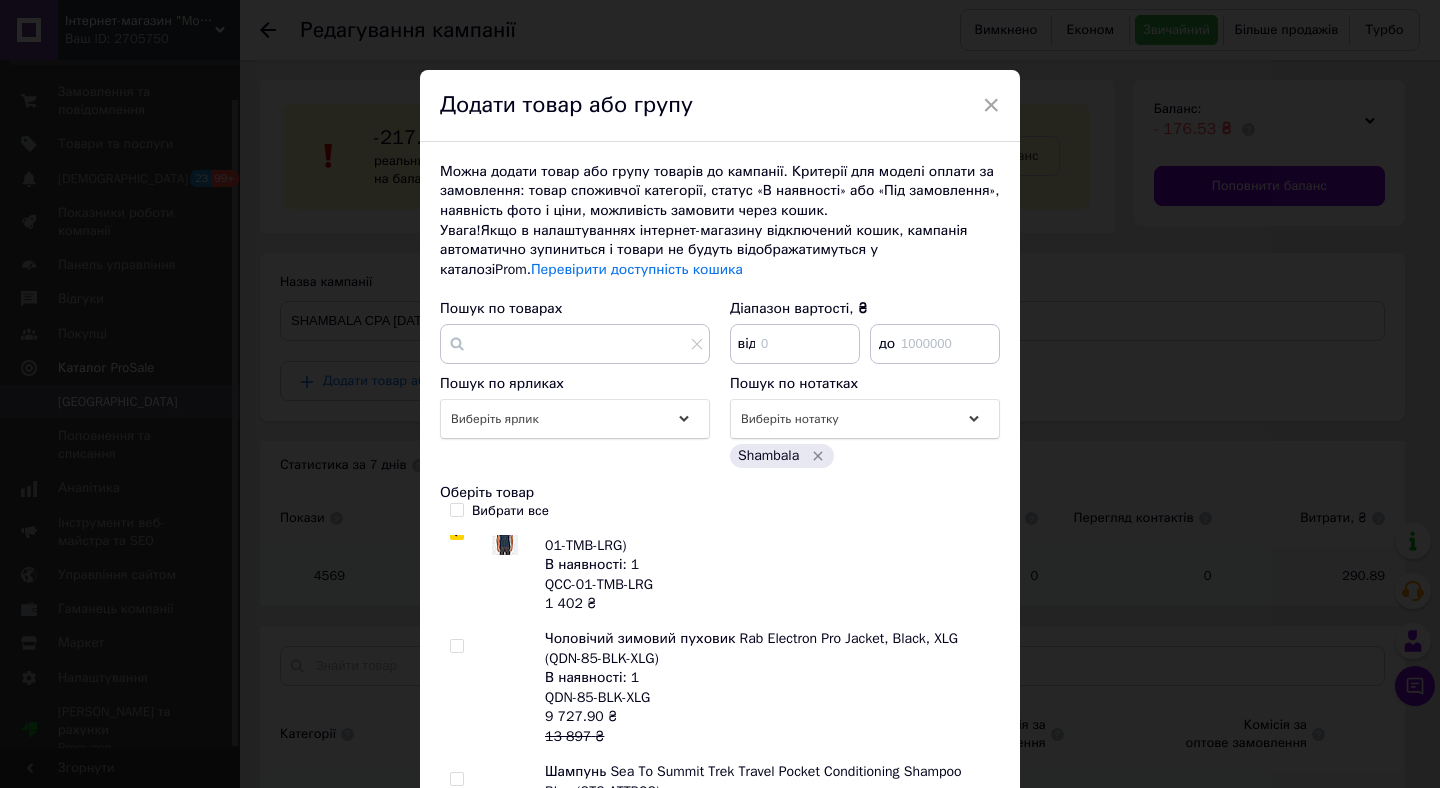 scroll, scrollTop: 570, scrollLeft: 0, axis: vertical 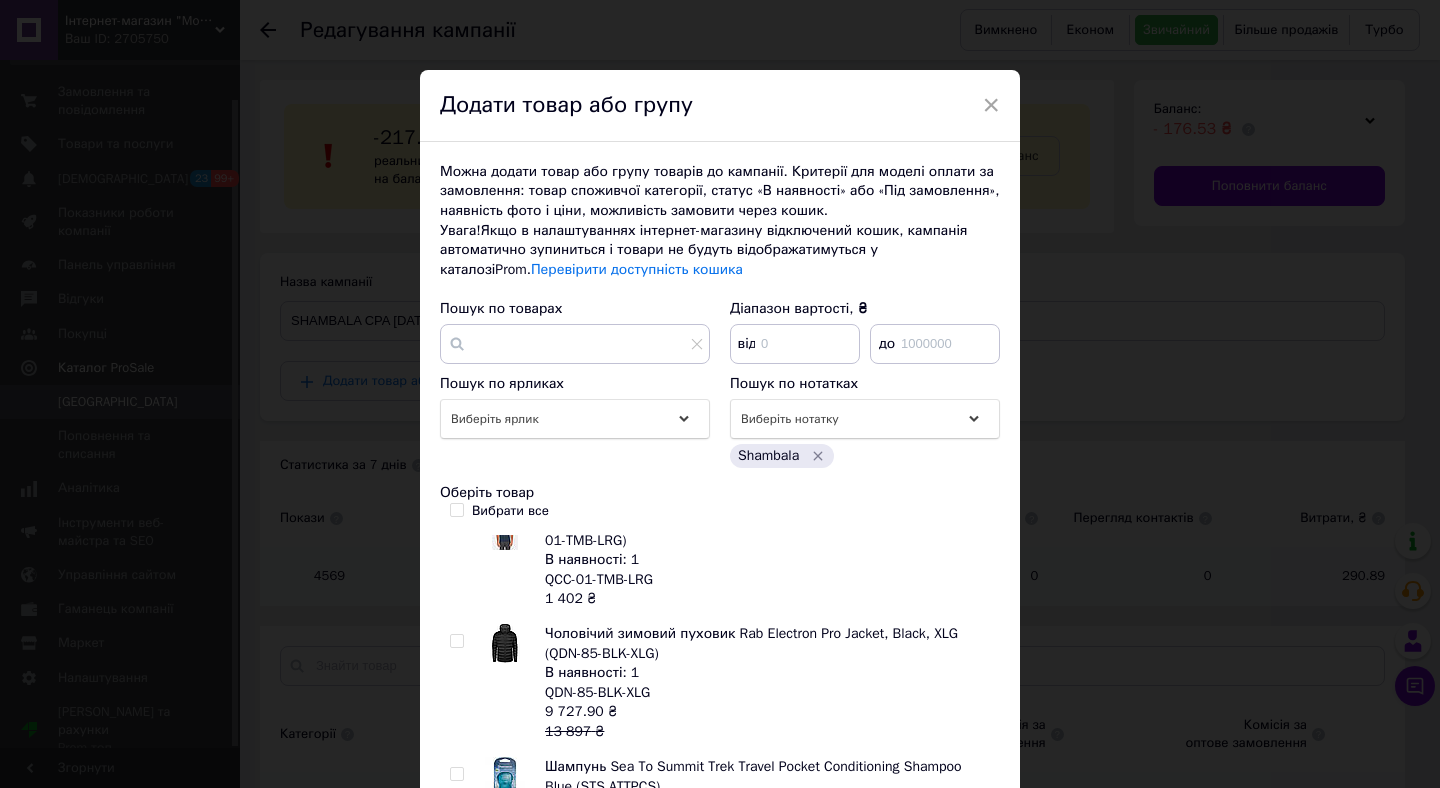 click at bounding box center (456, 641) 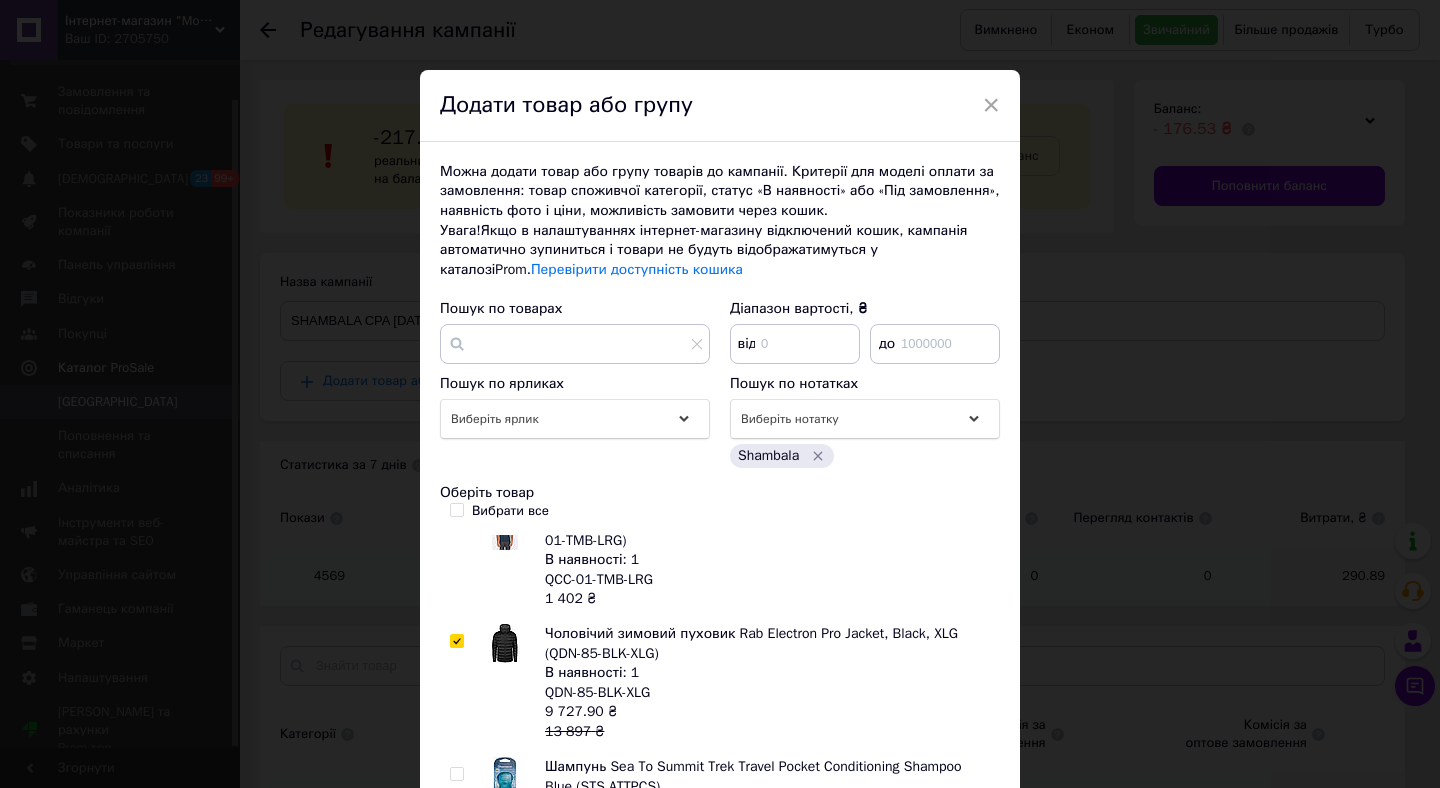 checkbox on "true" 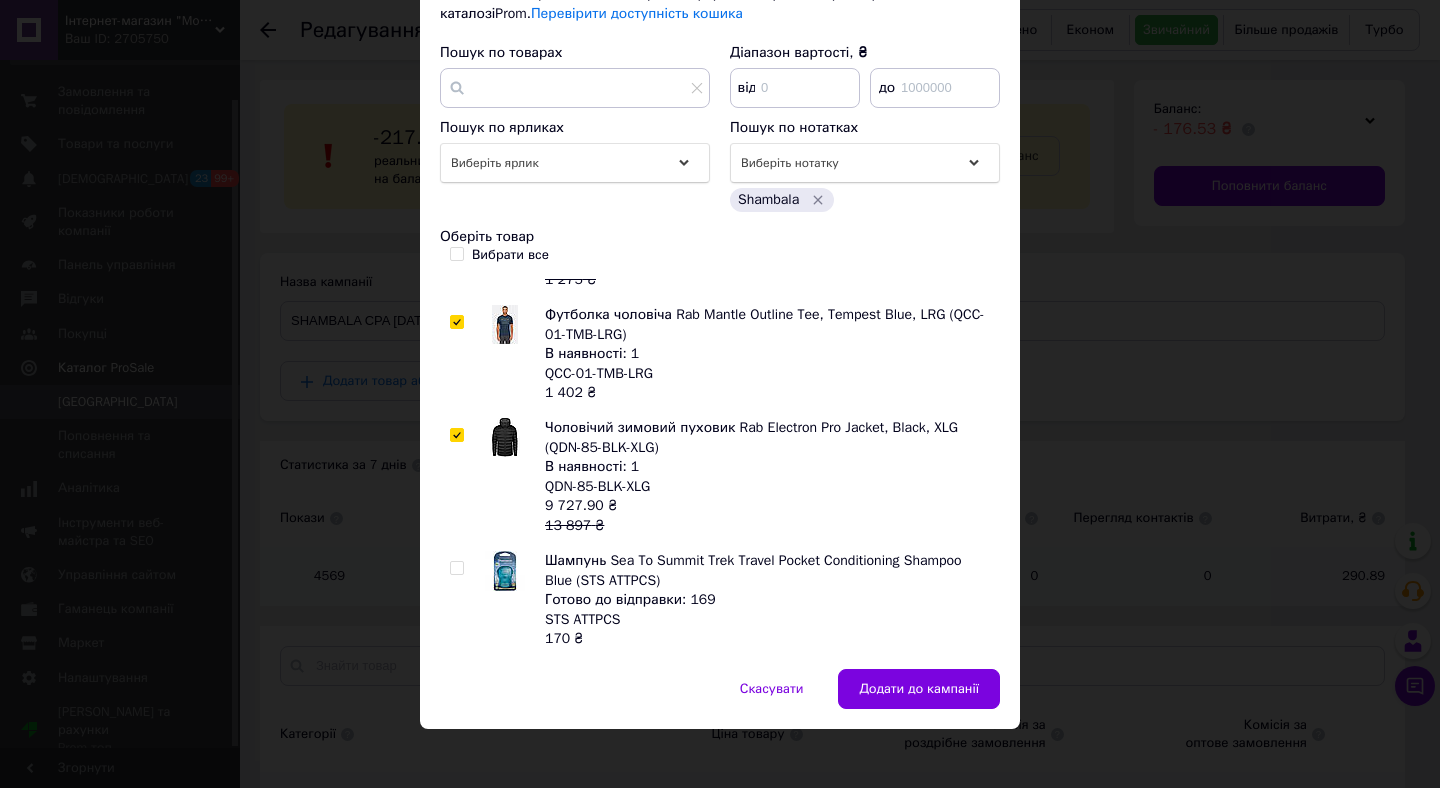 scroll, scrollTop: 268, scrollLeft: 0, axis: vertical 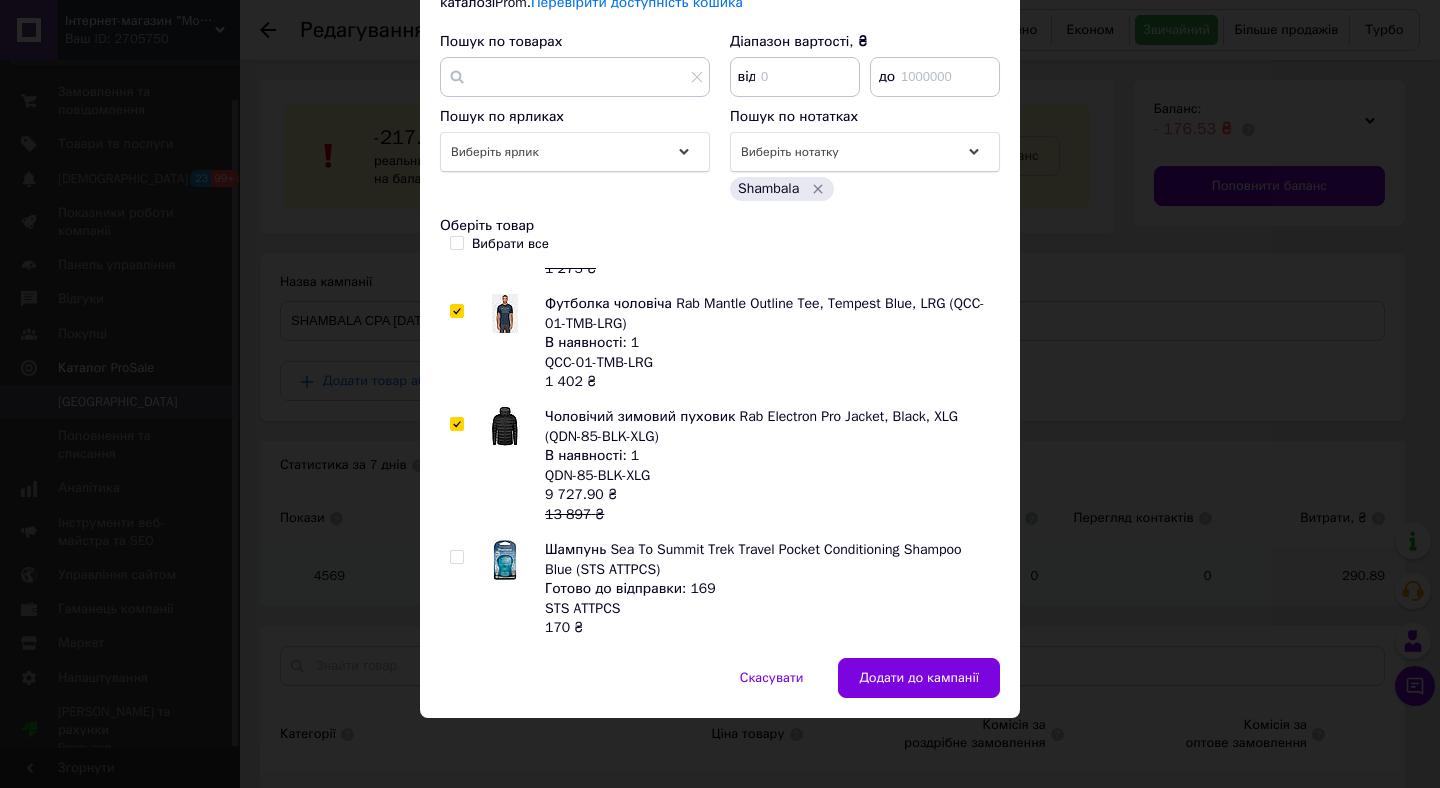 click at bounding box center (456, 557) 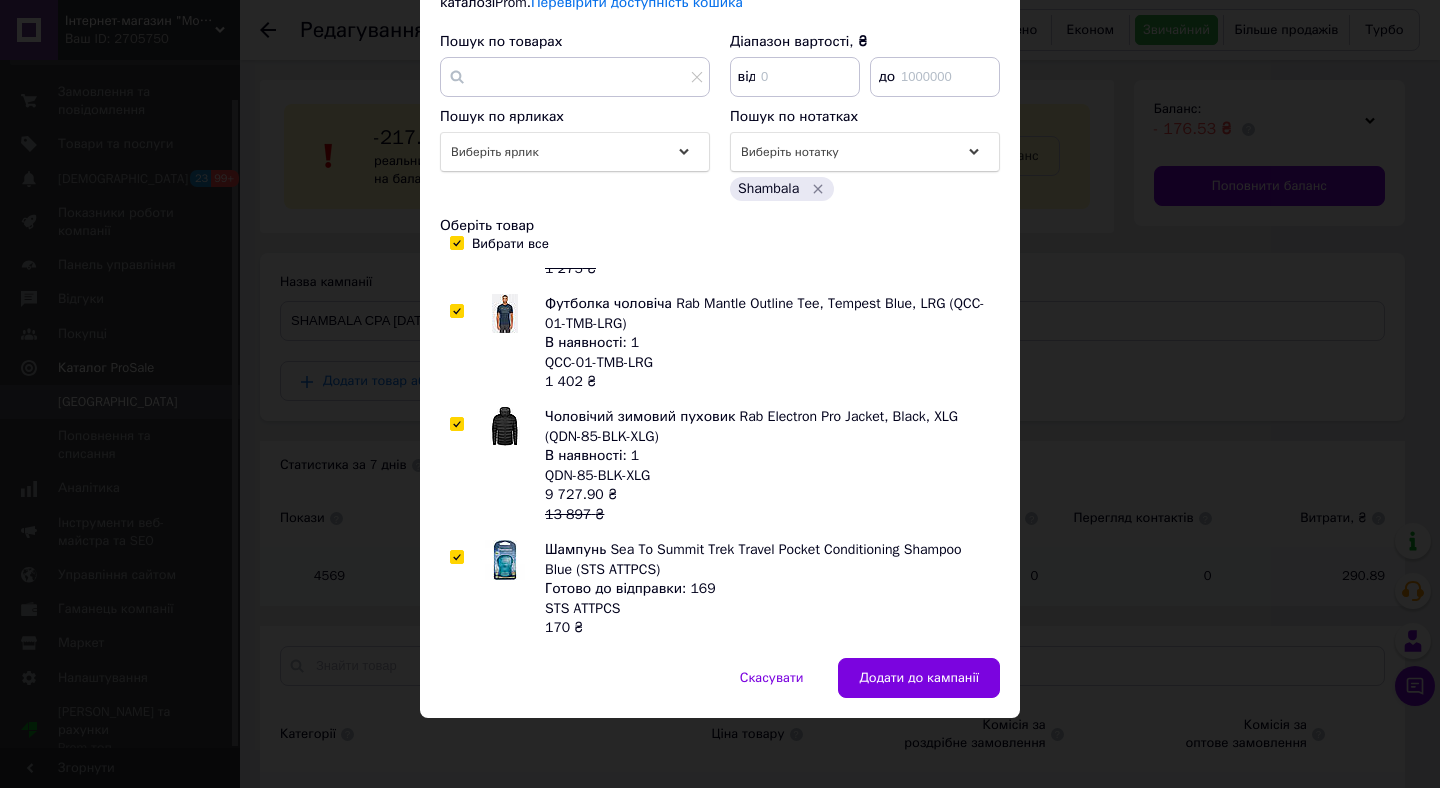 checkbox on "true" 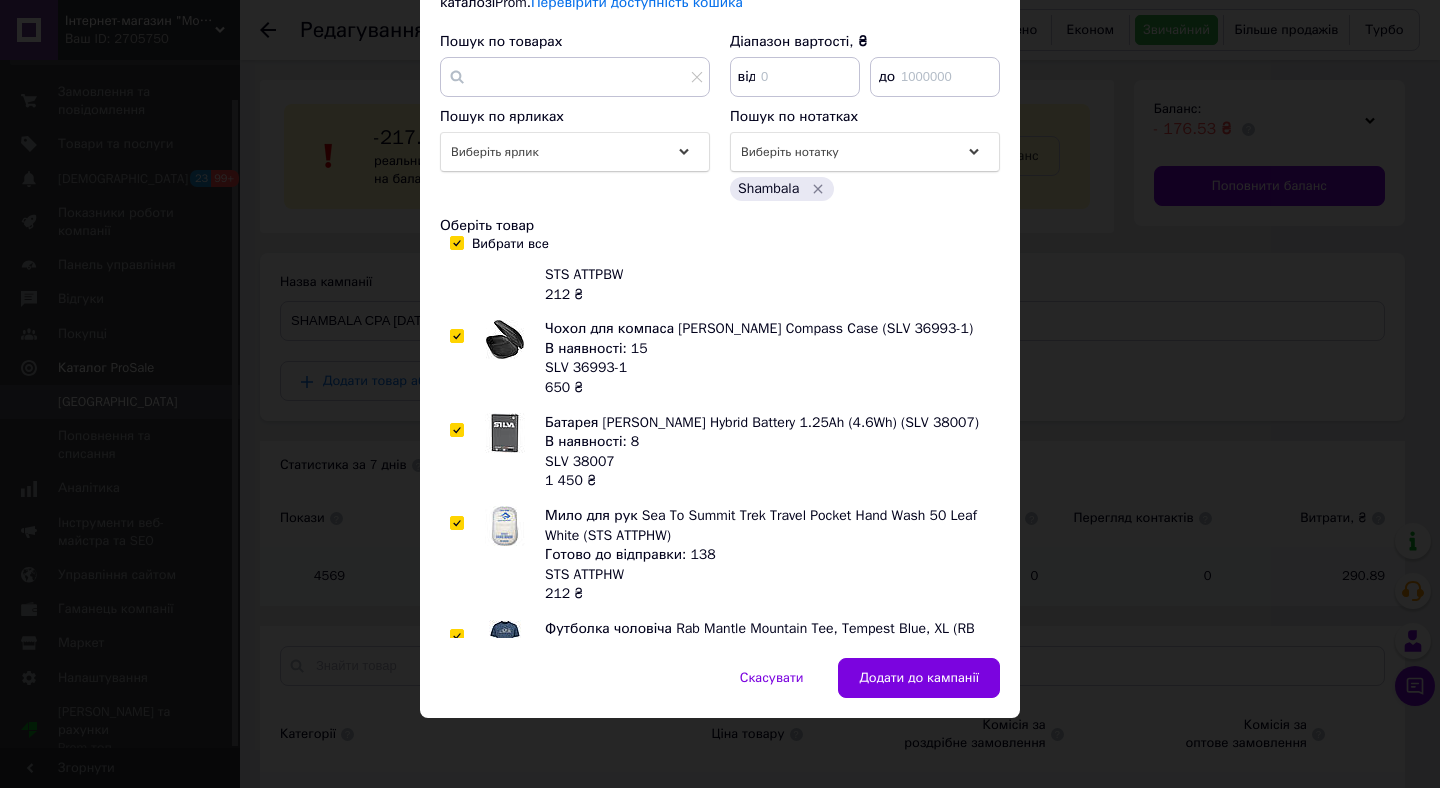 scroll, scrollTop: 0, scrollLeft: 0, axis: both 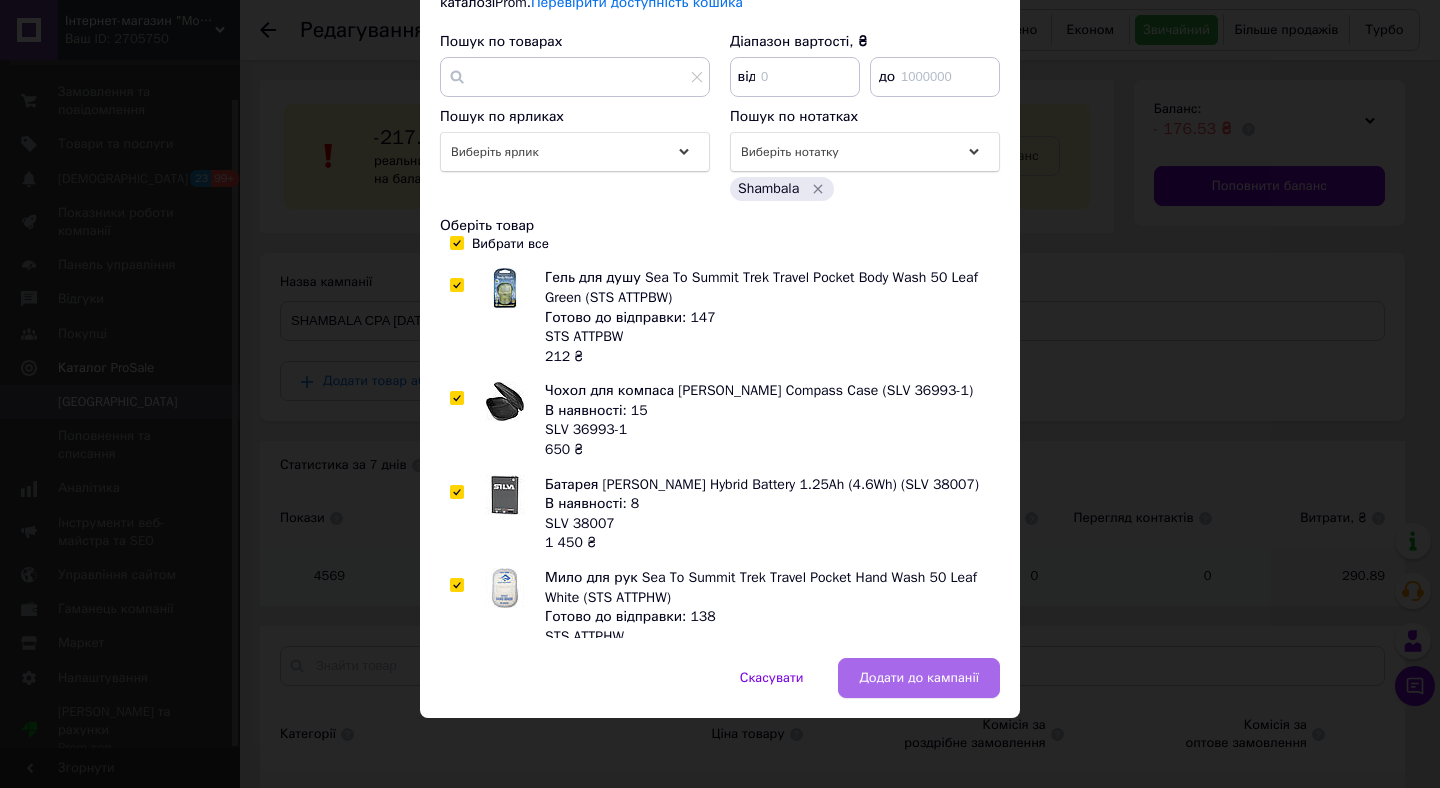 click on "Додати до кампанії" at bounding box center [919, 678] 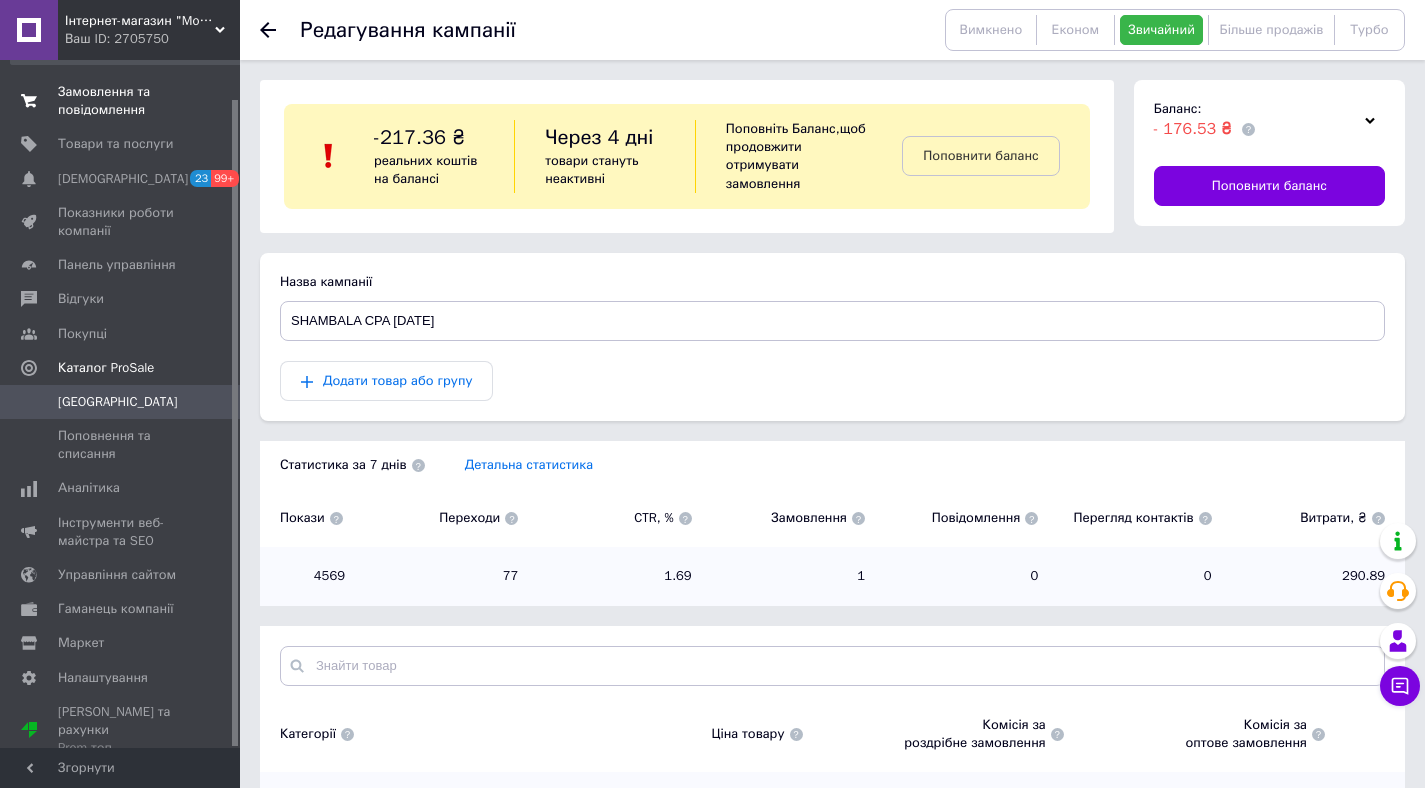 click on "Замовлення та повідомлення" at bounding box center (121, 101) 